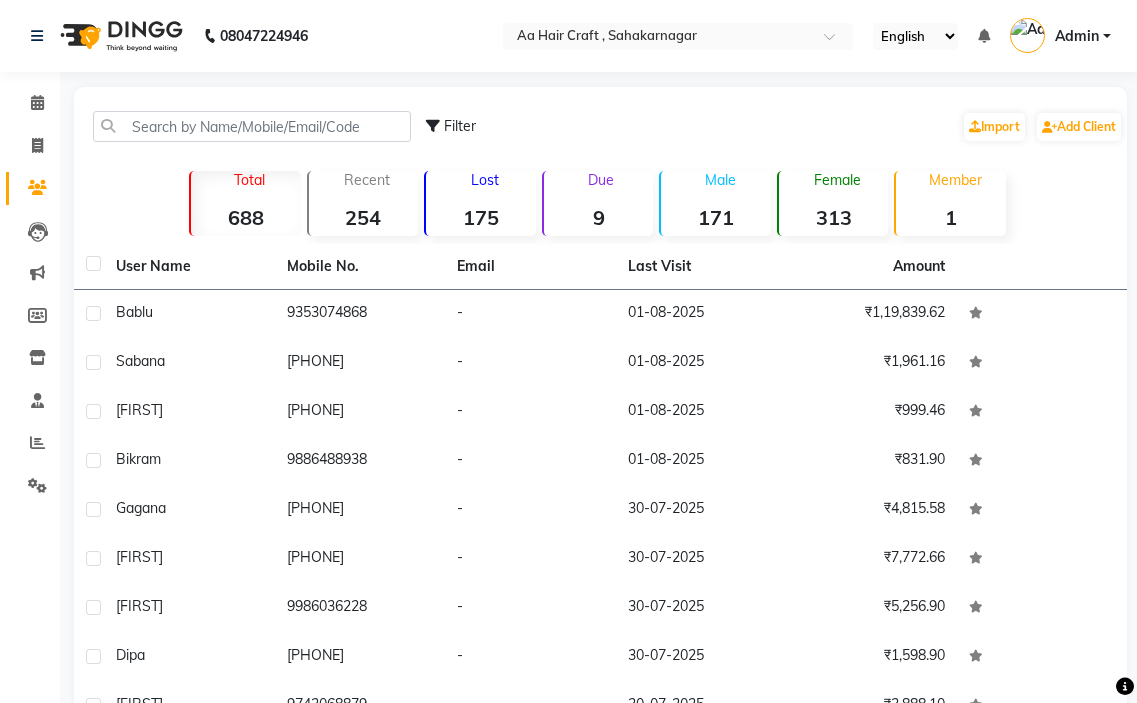 scroll, scrollTop: 0, scrollLeft: 0, axis: both 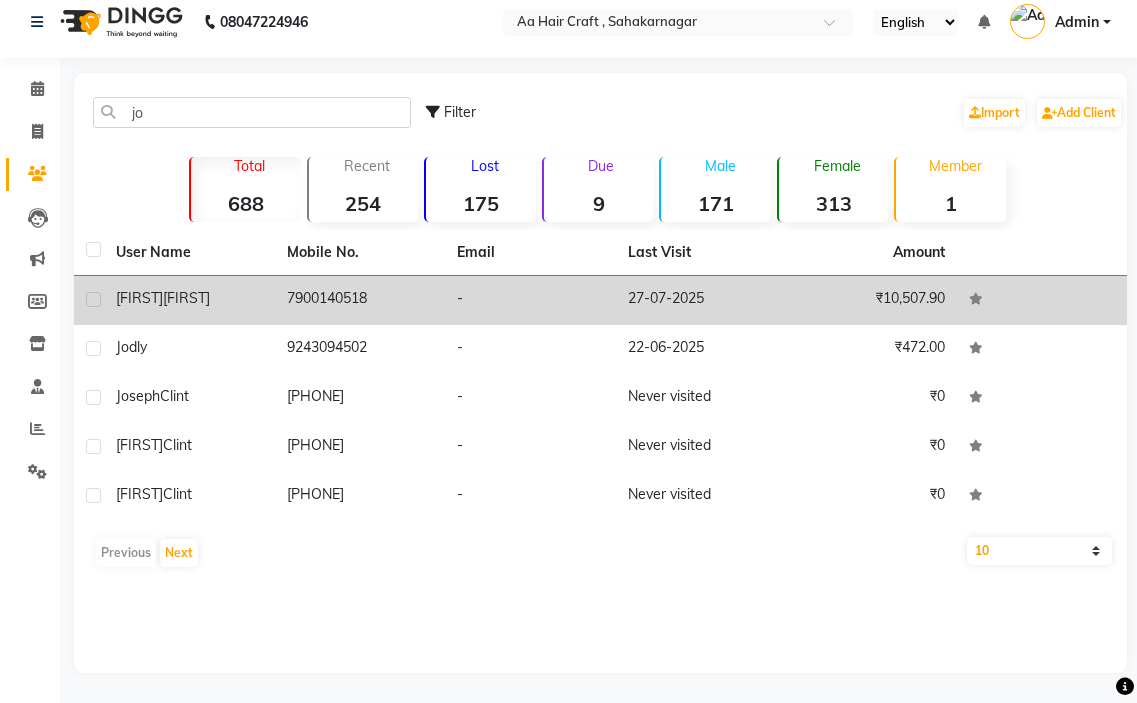 type on "jo" 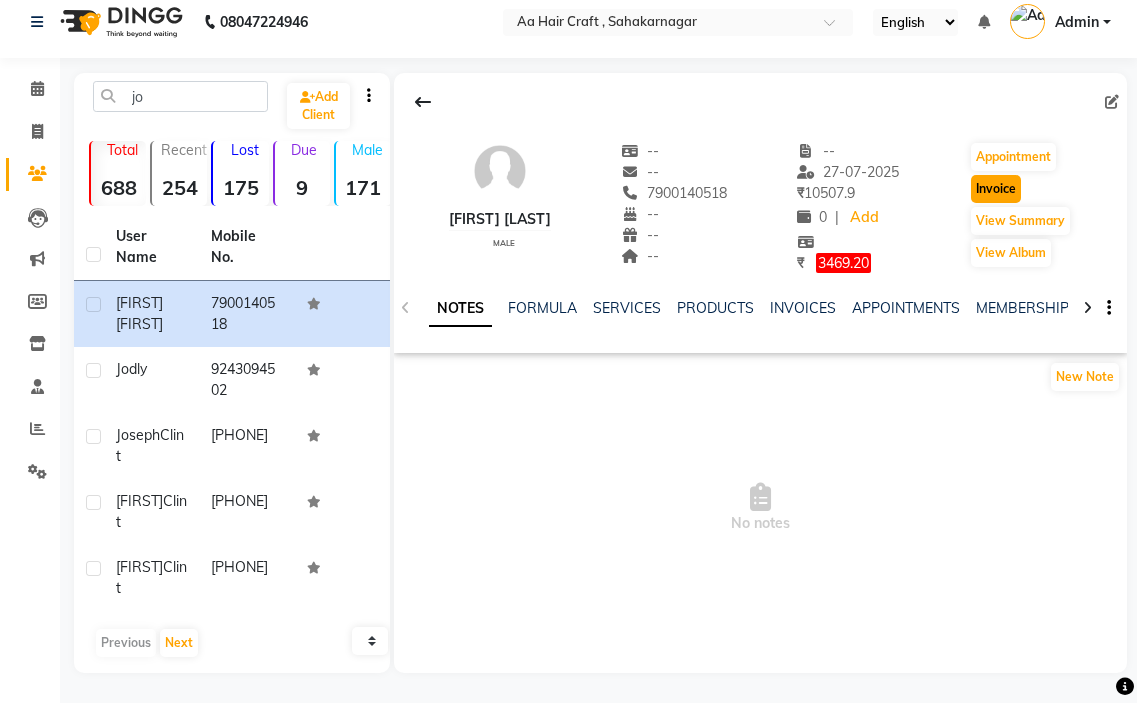 click on "Invoice" 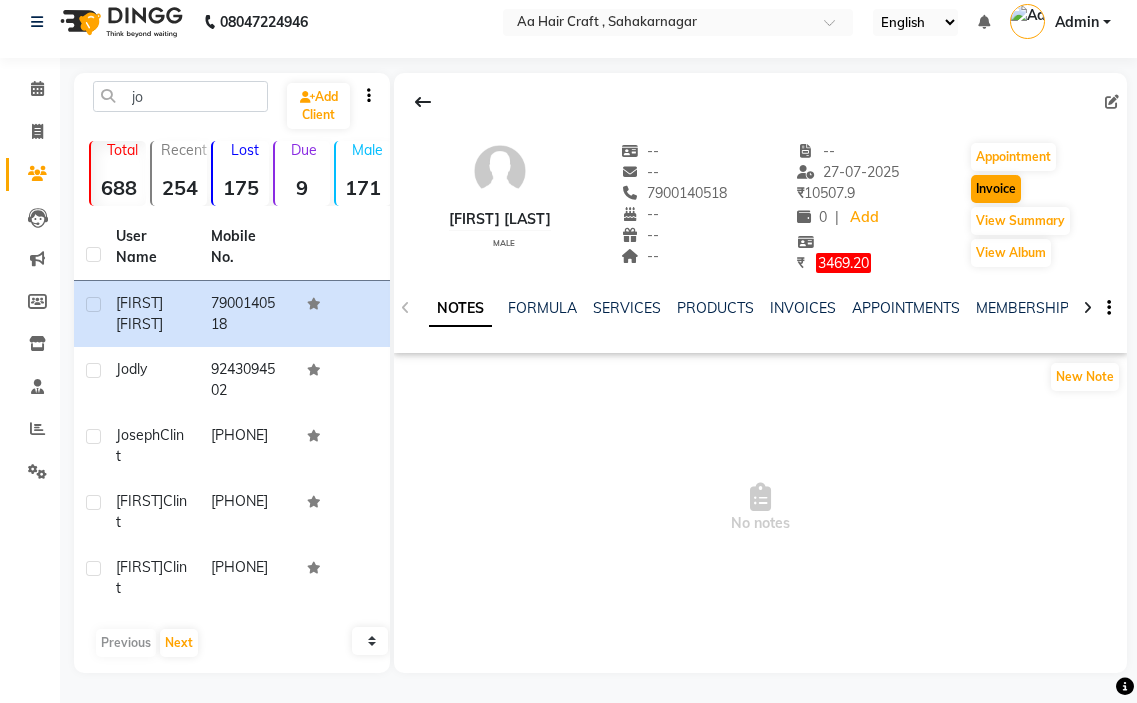 scroll, scrollTop: 0, scrollLeft: 0, axis: both 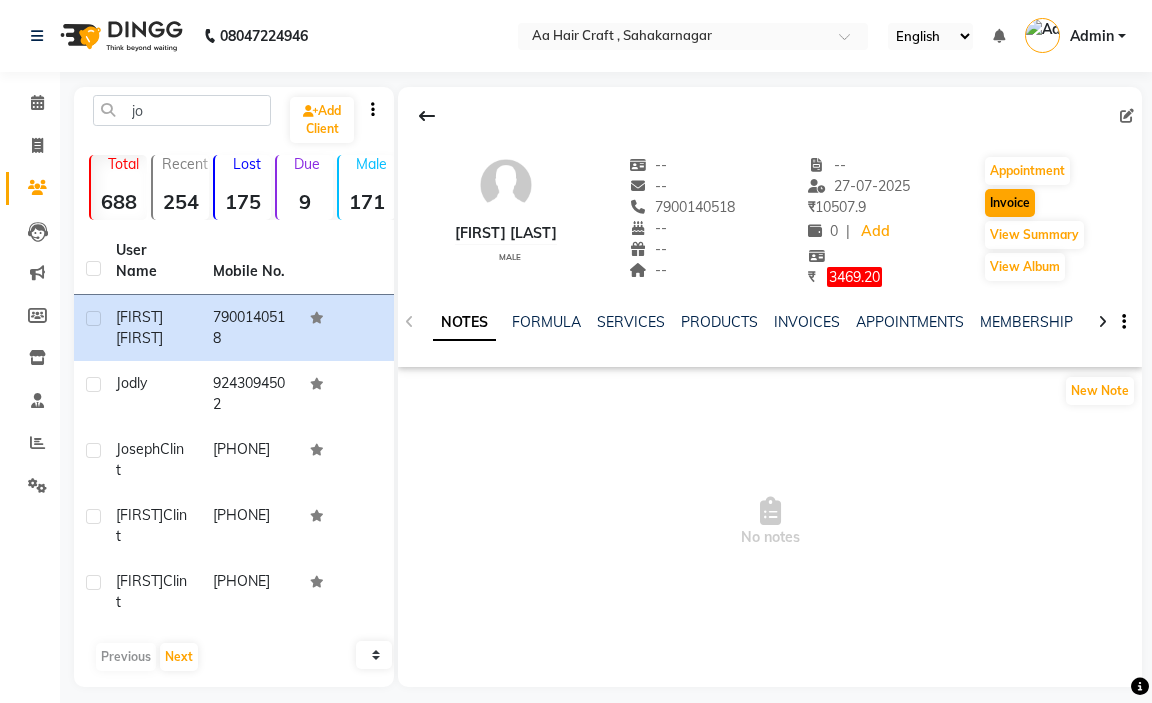 select on "6074" 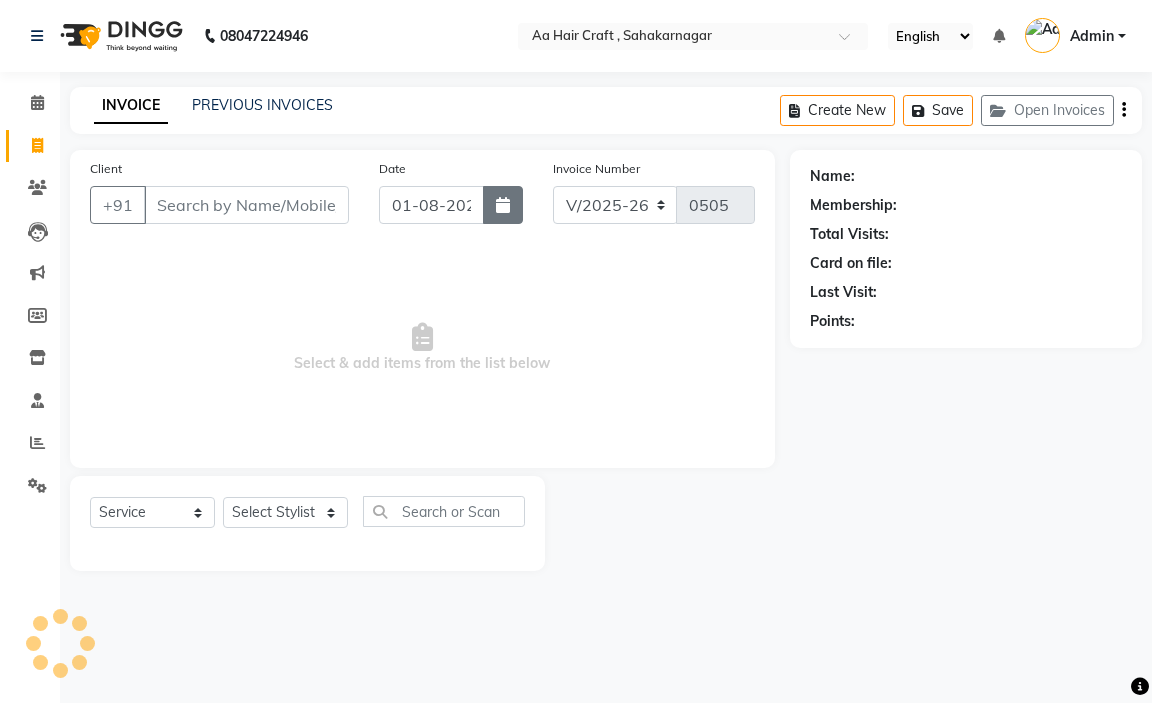 type on "7900140518" 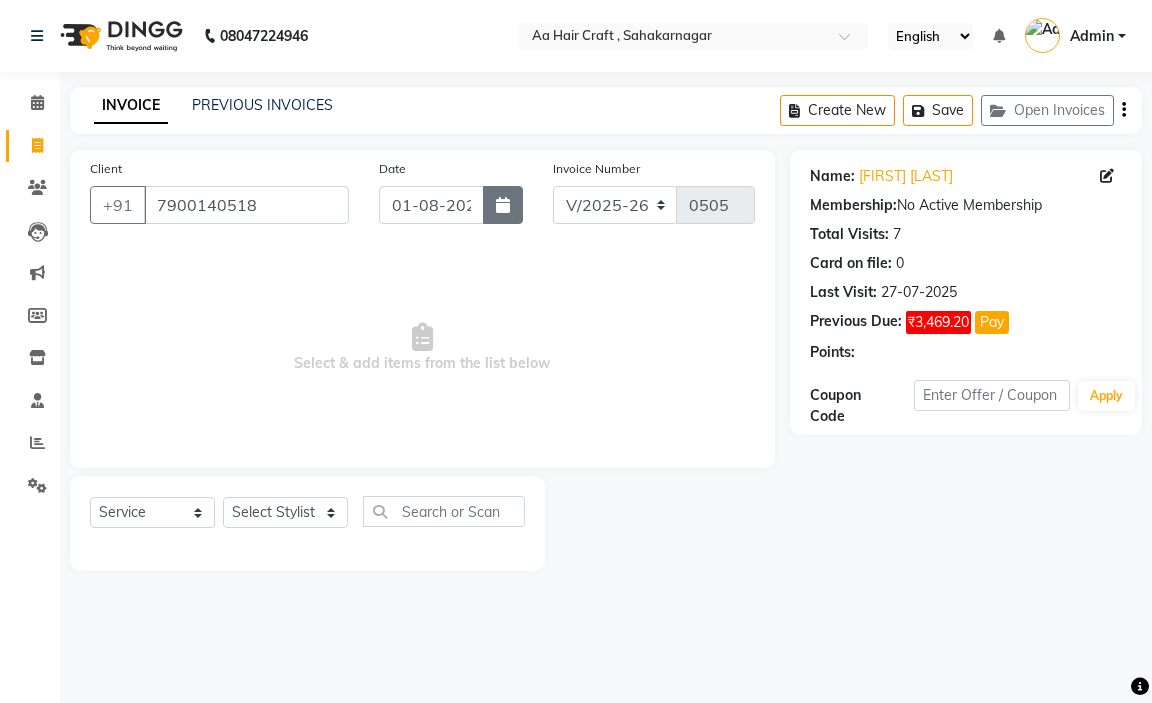 click 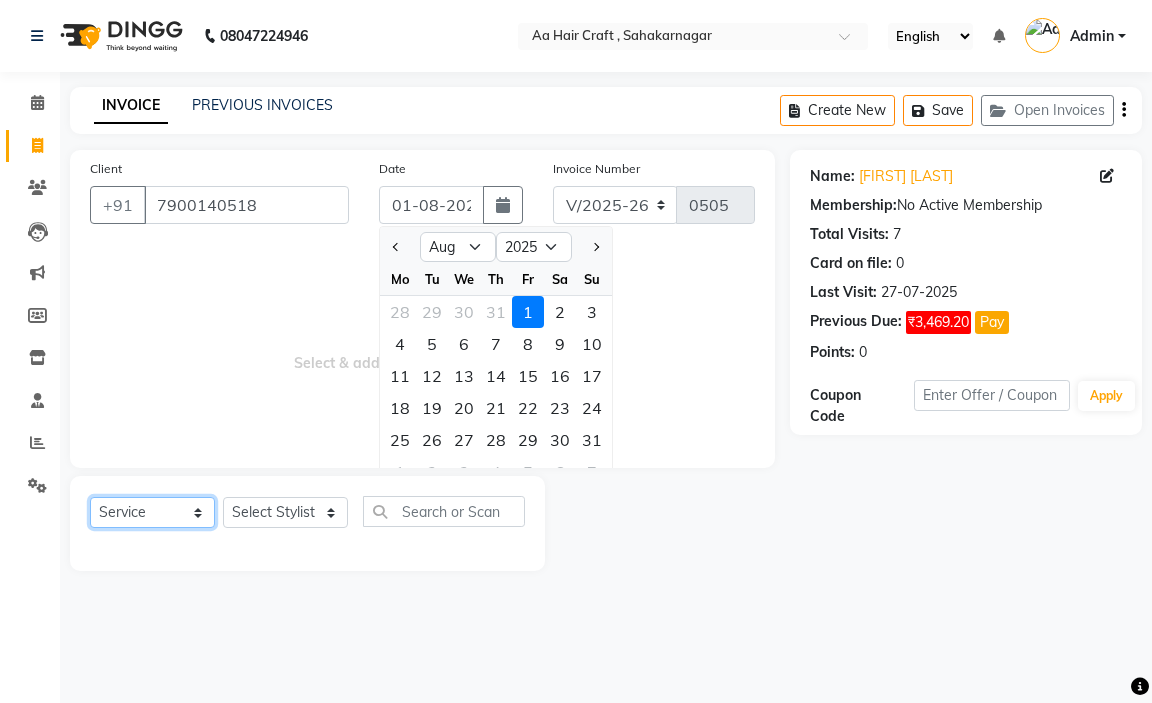 click on "Select  Service  Product  Membership  Package Voucher Prepaid Gift Card" 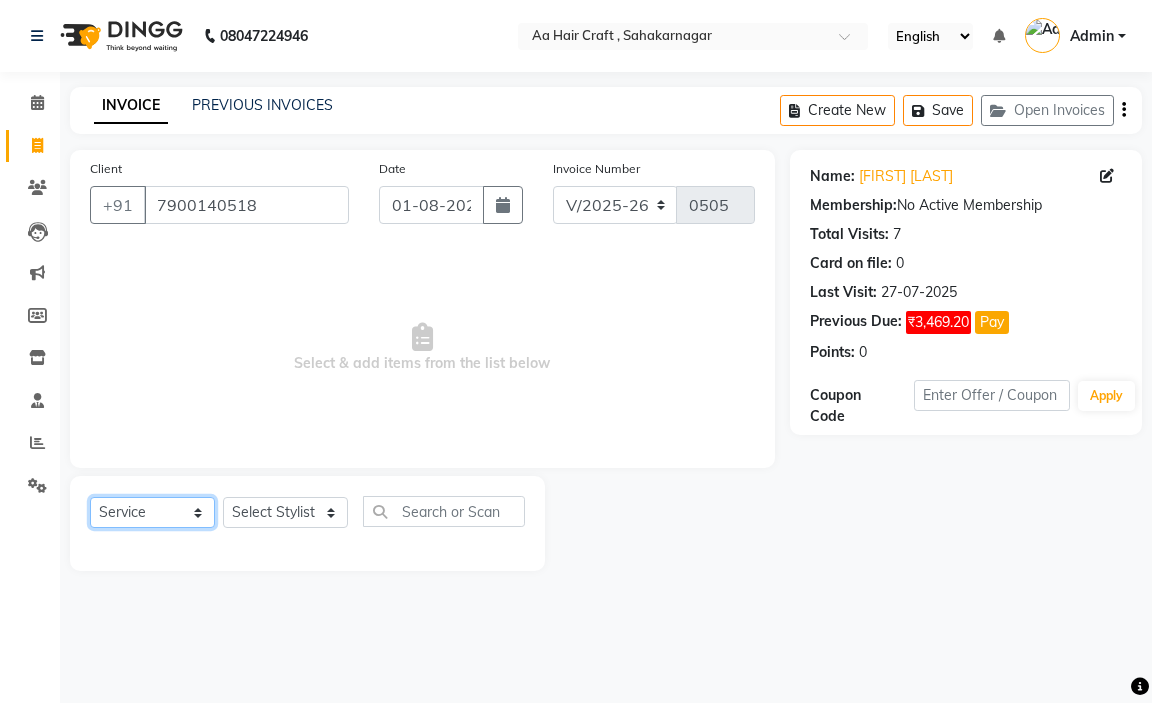 click on "Select  Service  Product  Membership  Package Voucher Prepaid Gift Card" 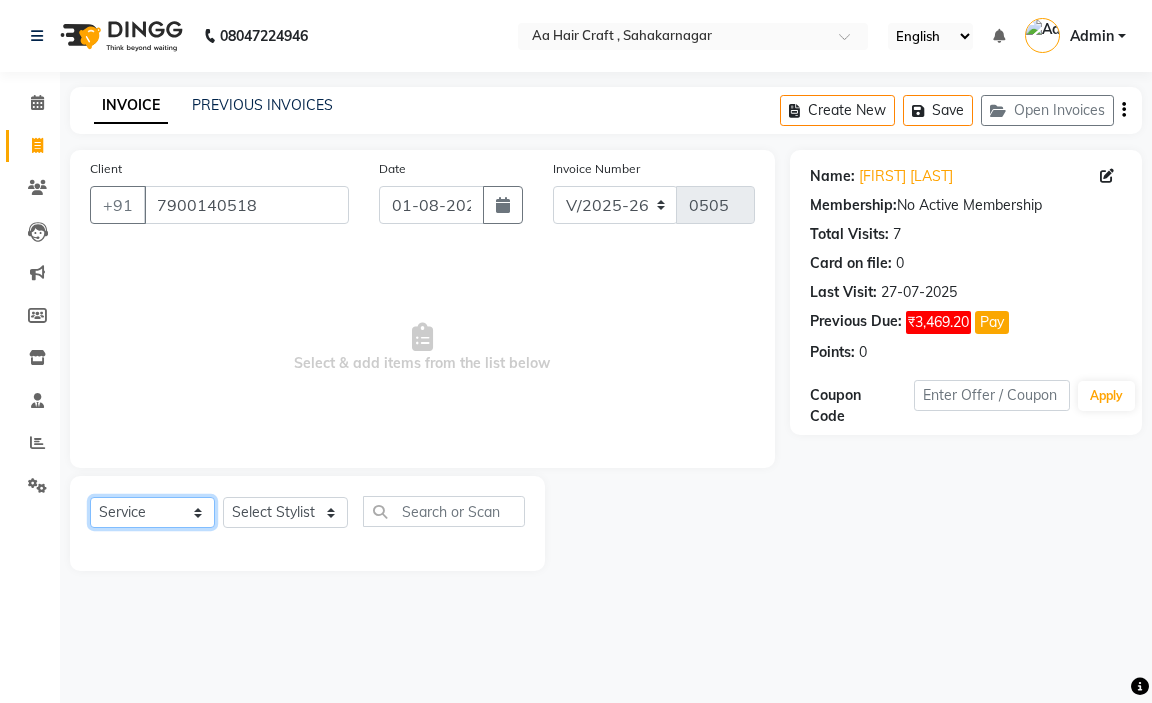 click on "Select  Service  Product  Membership  Package Voucher Prepaid Gift Card" 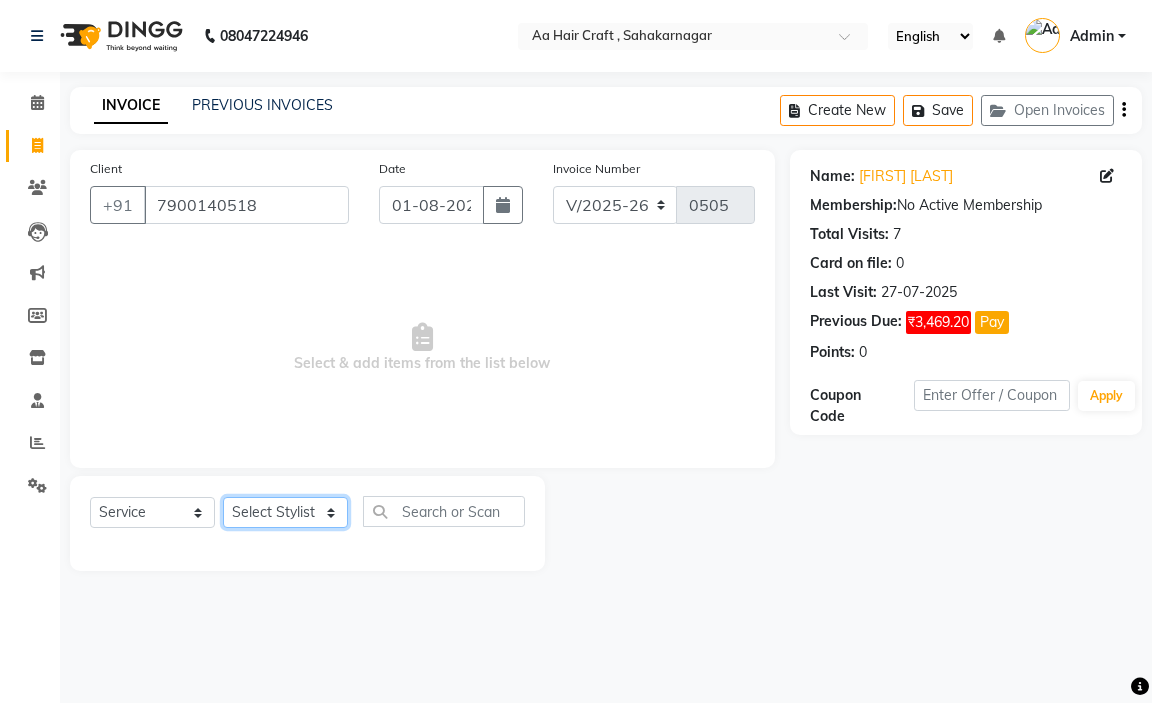 click on "Select Stylist [FIRST] [LAST] [FIRST] [FIRST] [FIRST] beautycian [FIRST] beautycian [FIRST] [FIRST] [FIRST] beauty and hair" 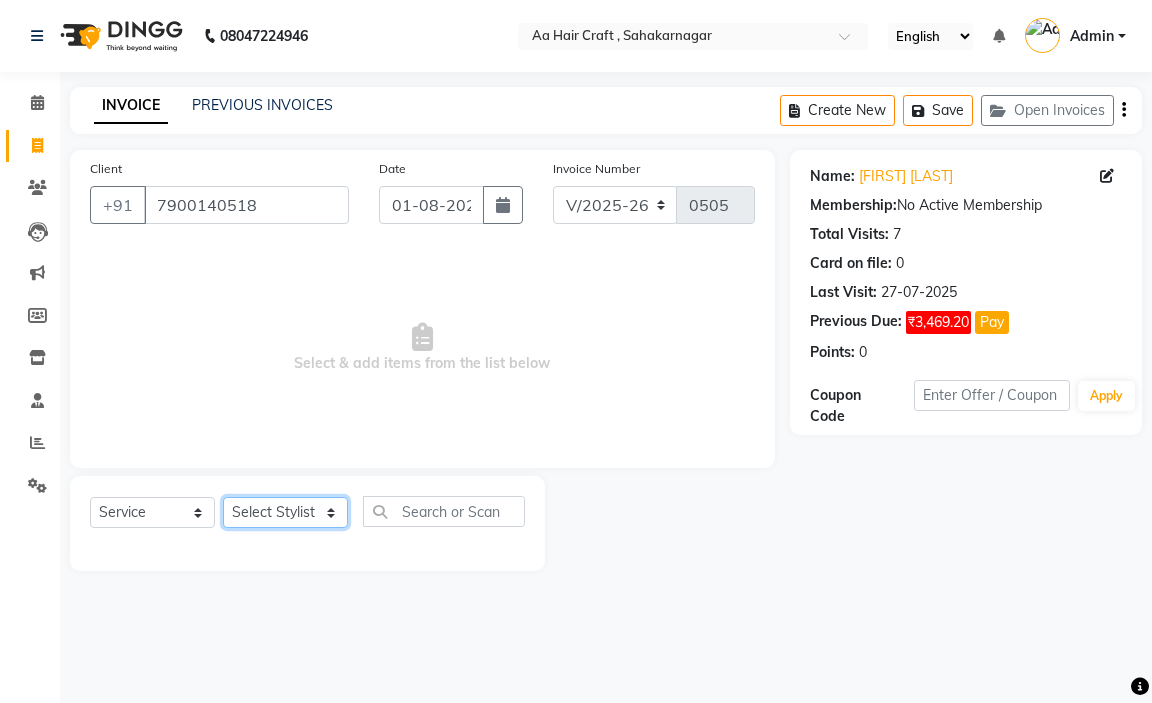 select on "61631" 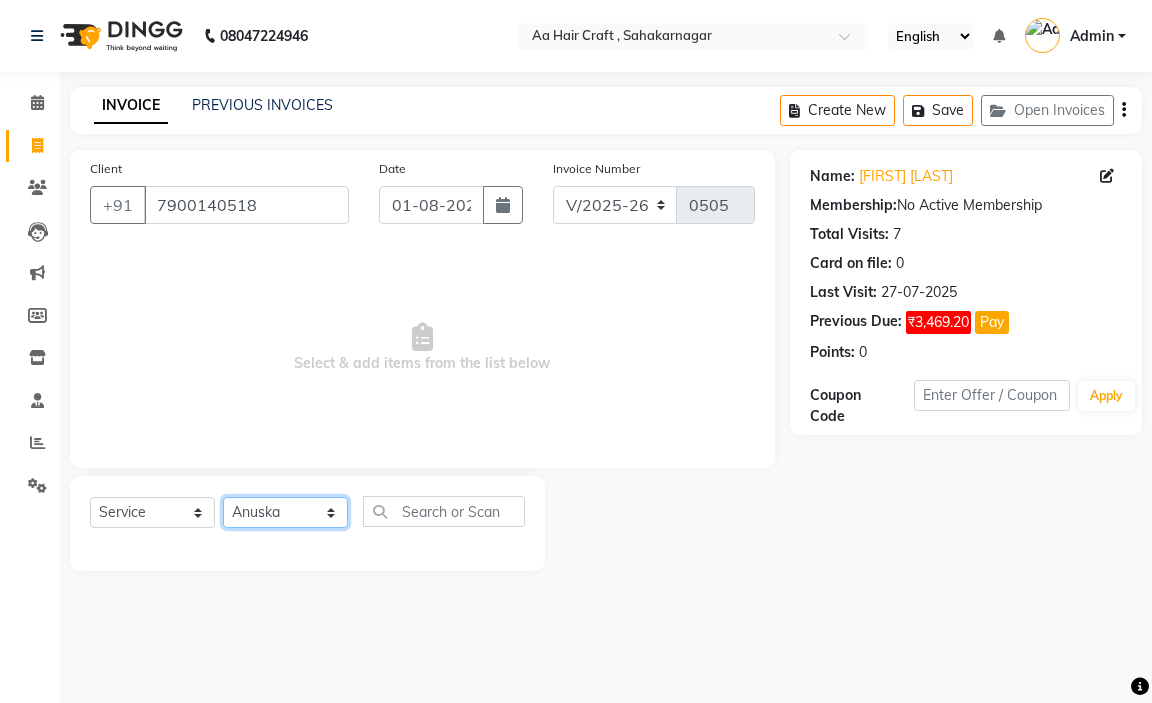 click on "Select Stylist [FIRST] [LAST] [FIRST] [FIRST] [FIRST] beautycian [FIRST] beautycian [FIRST] [FIRST] [FIRST] beauty and hair" 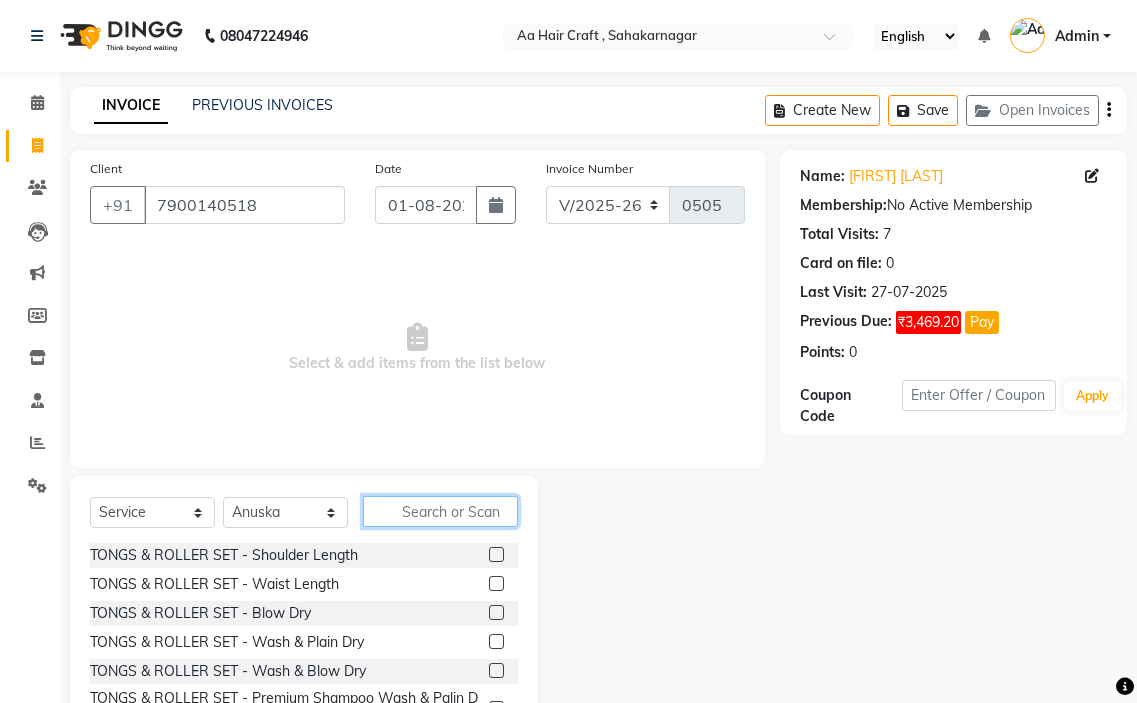 click 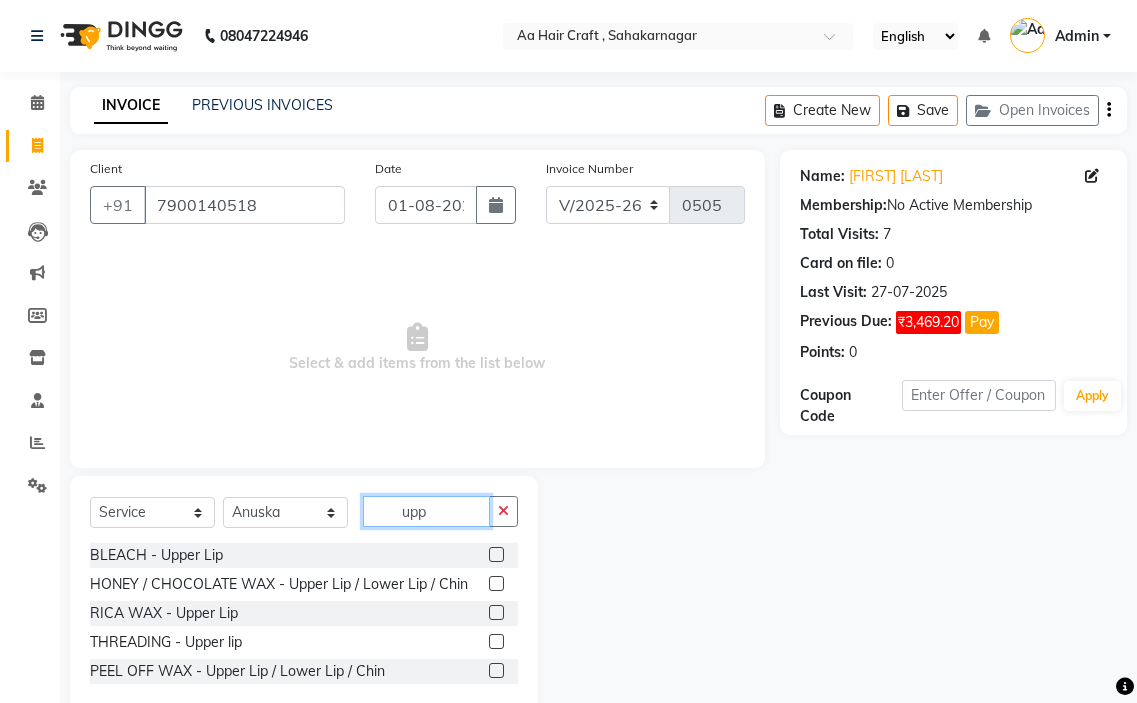 type on "upp" 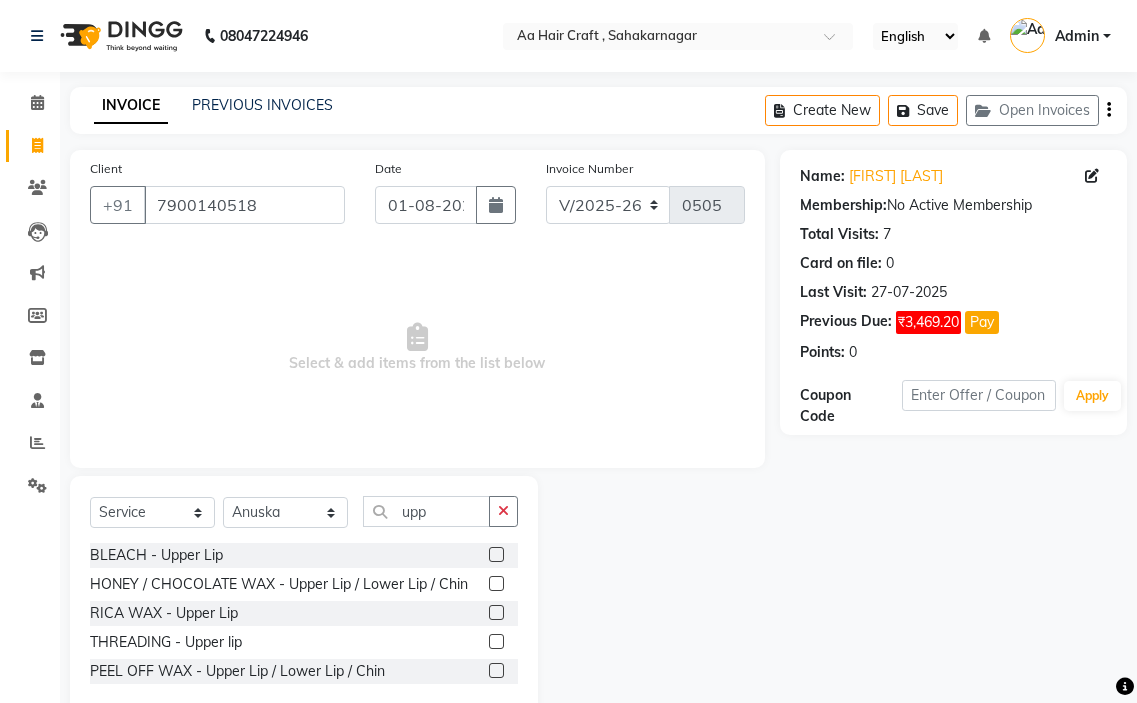 click 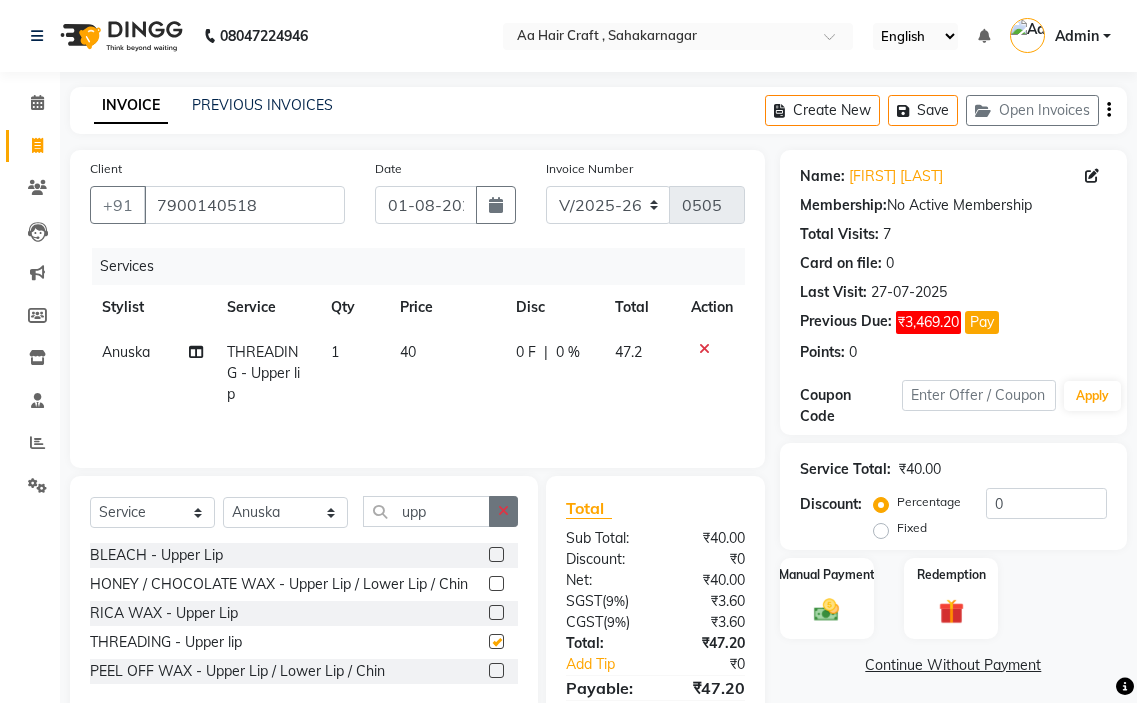 checkbox on "false" 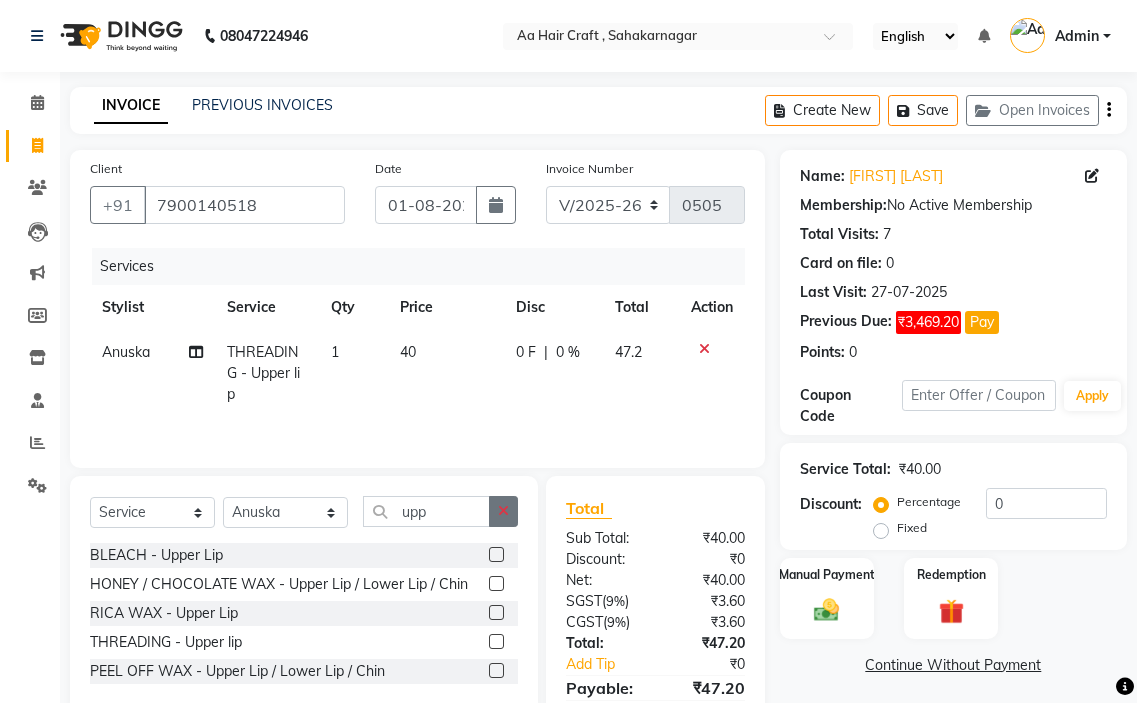 click 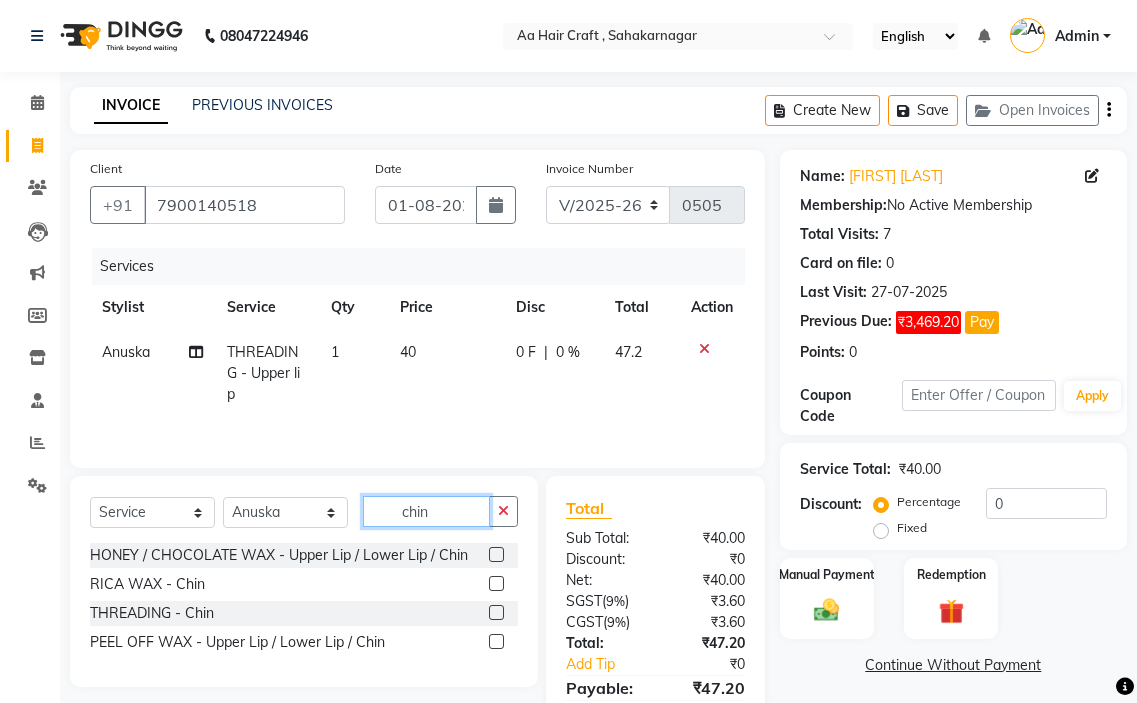 type on "chin" 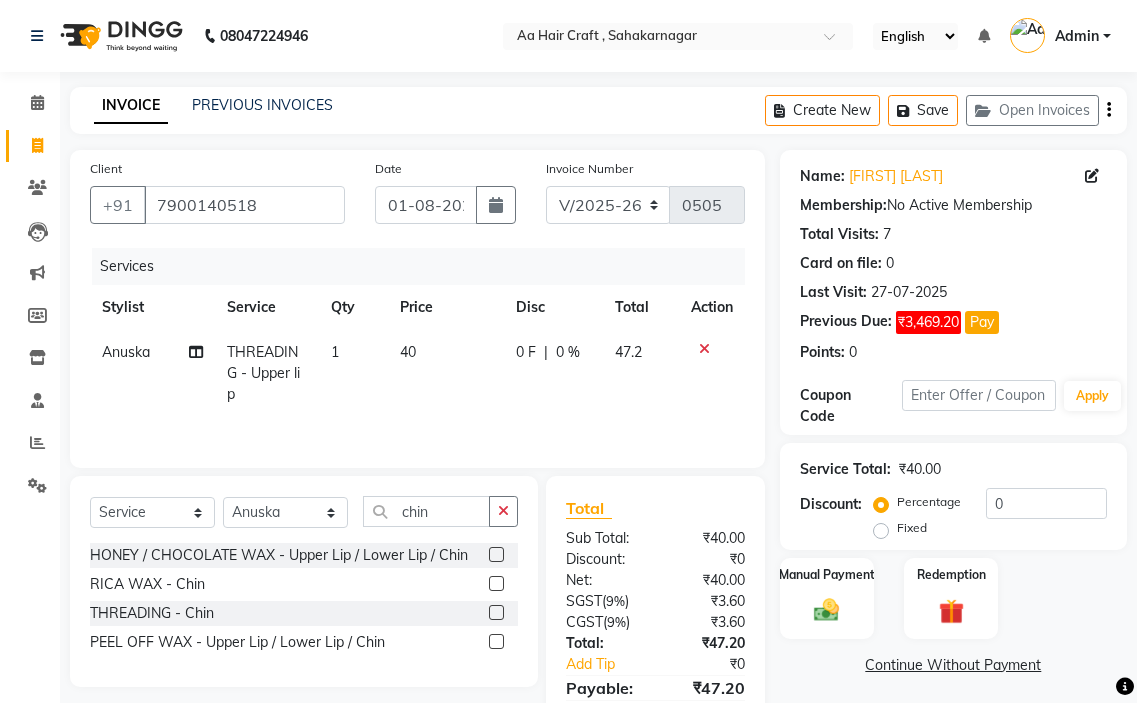 click 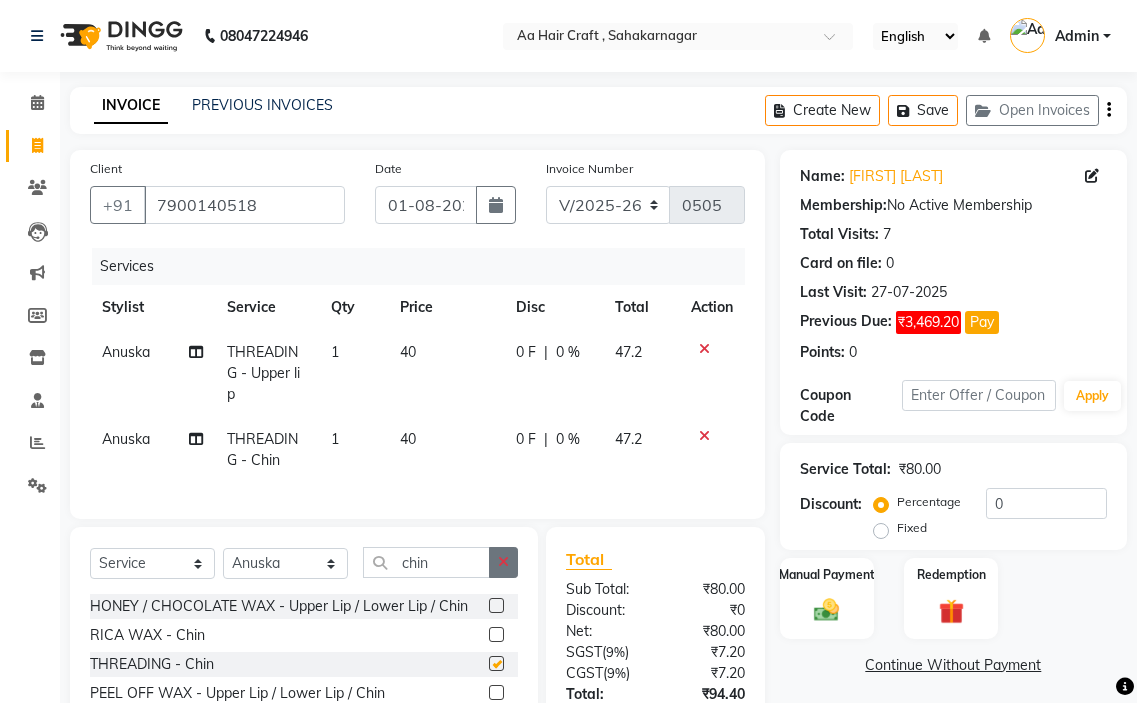 checkbox on "false" 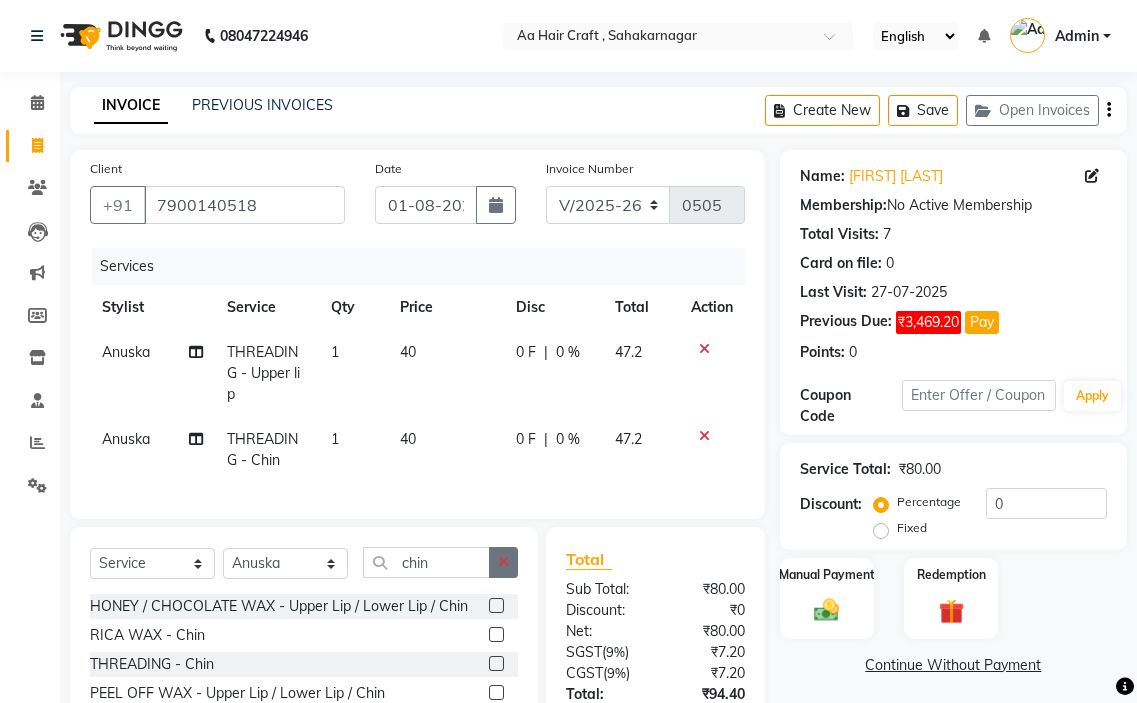 click 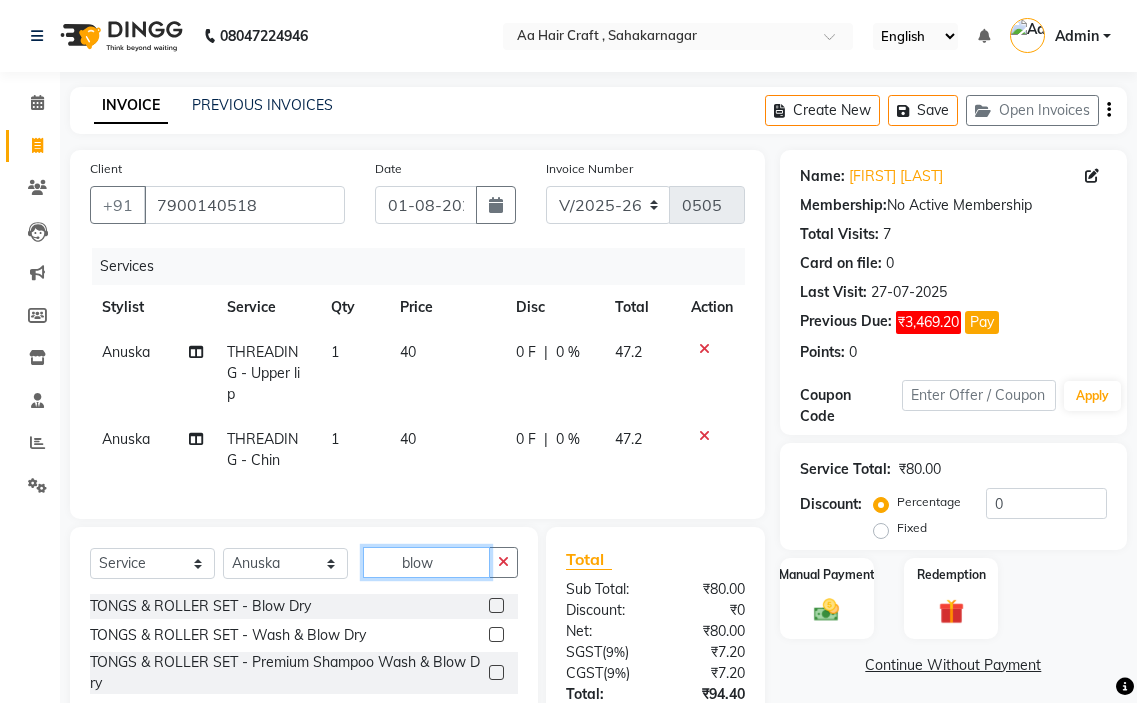 type on "blow" 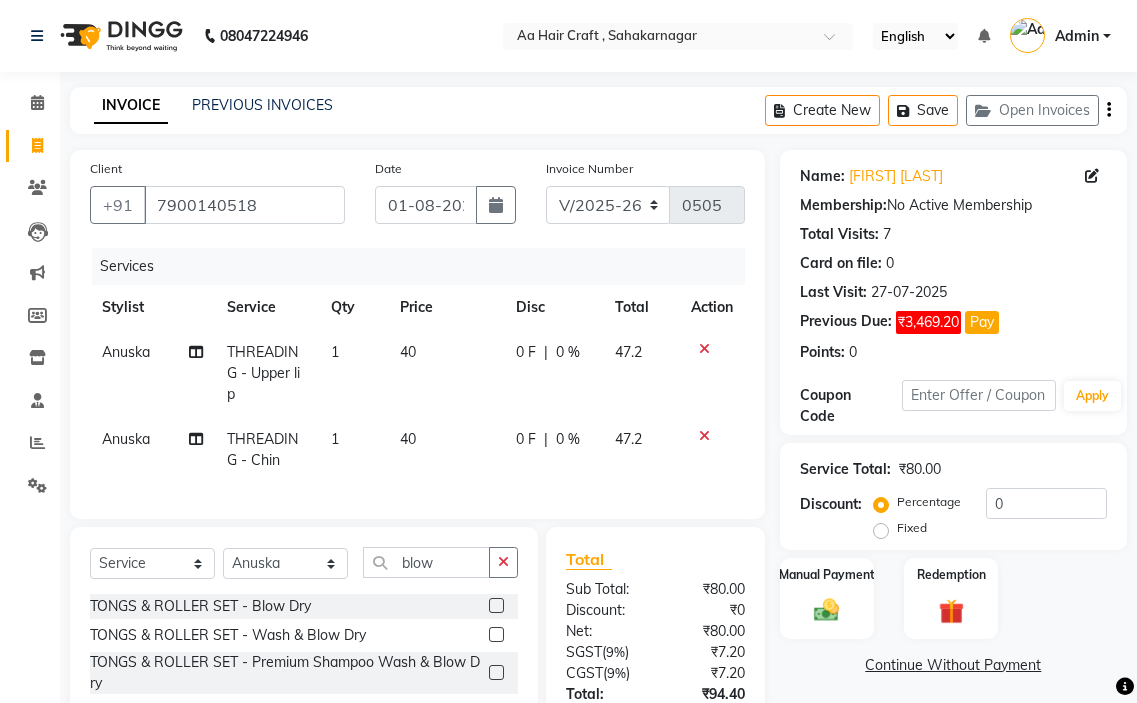 click 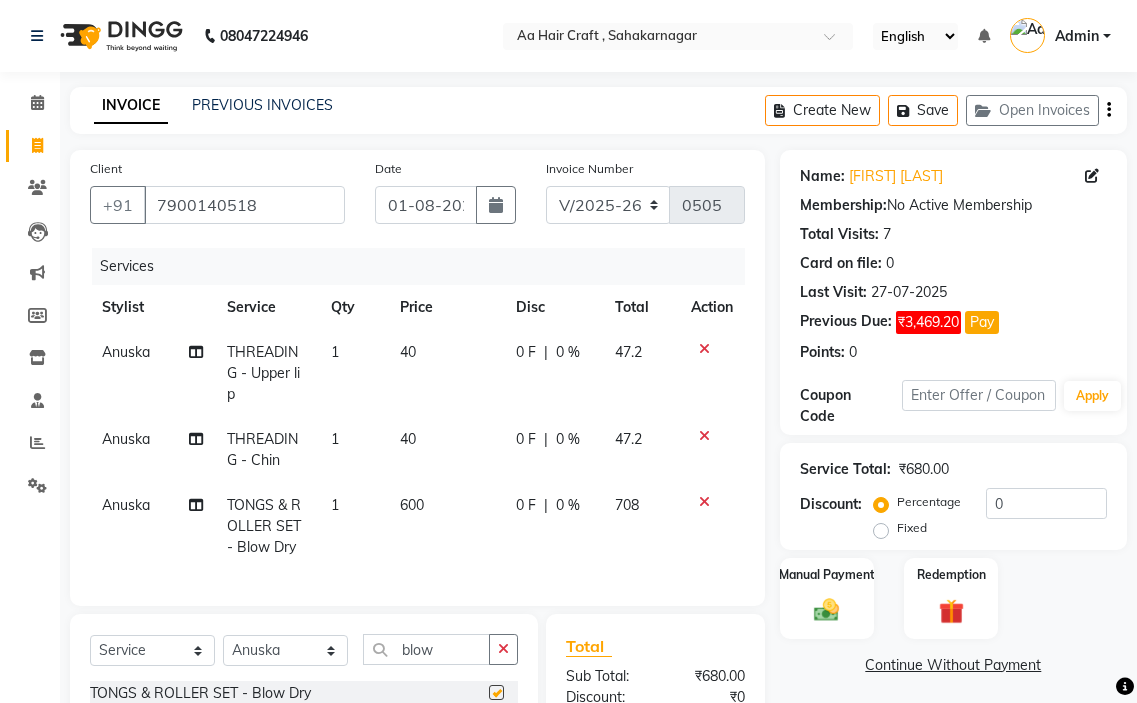 checkbox on "false" 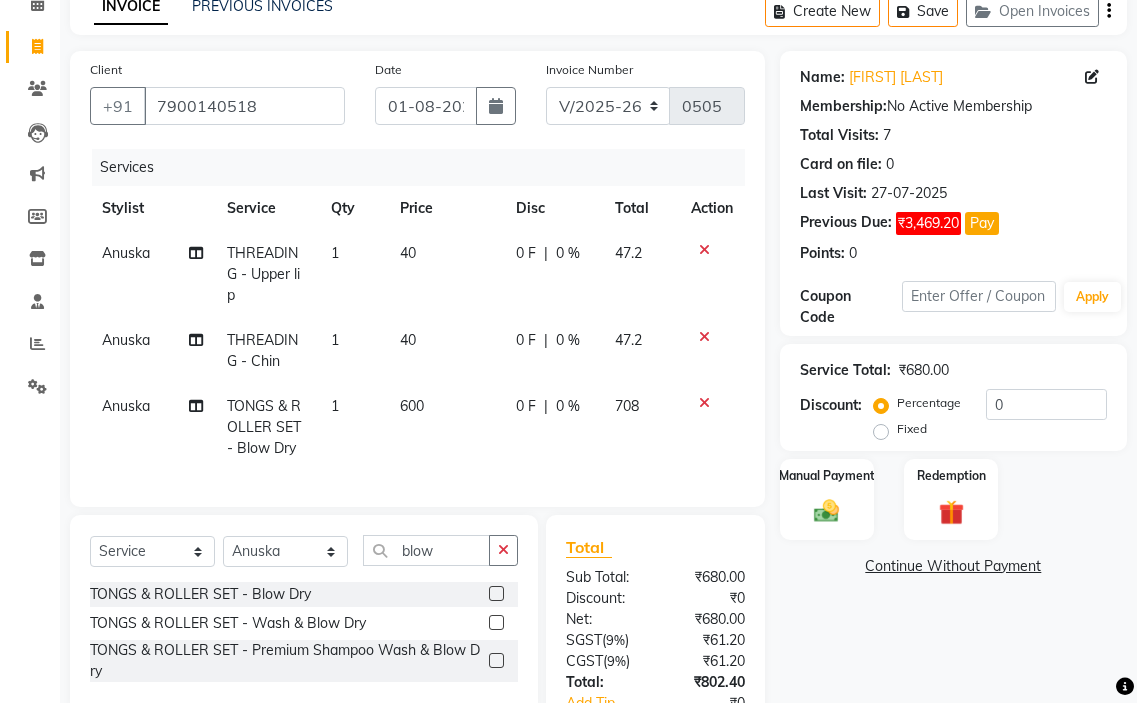 scroll, scrollTop: 100, scrollLeft: 0, axis: vertical 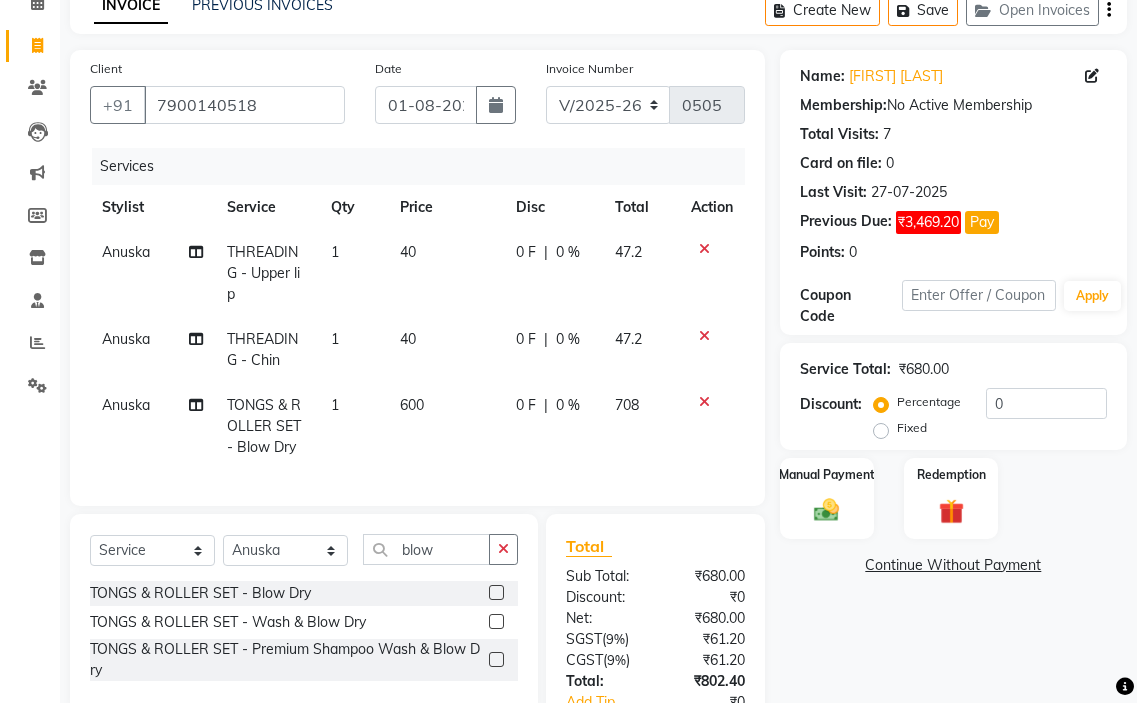 click on "Anuska" 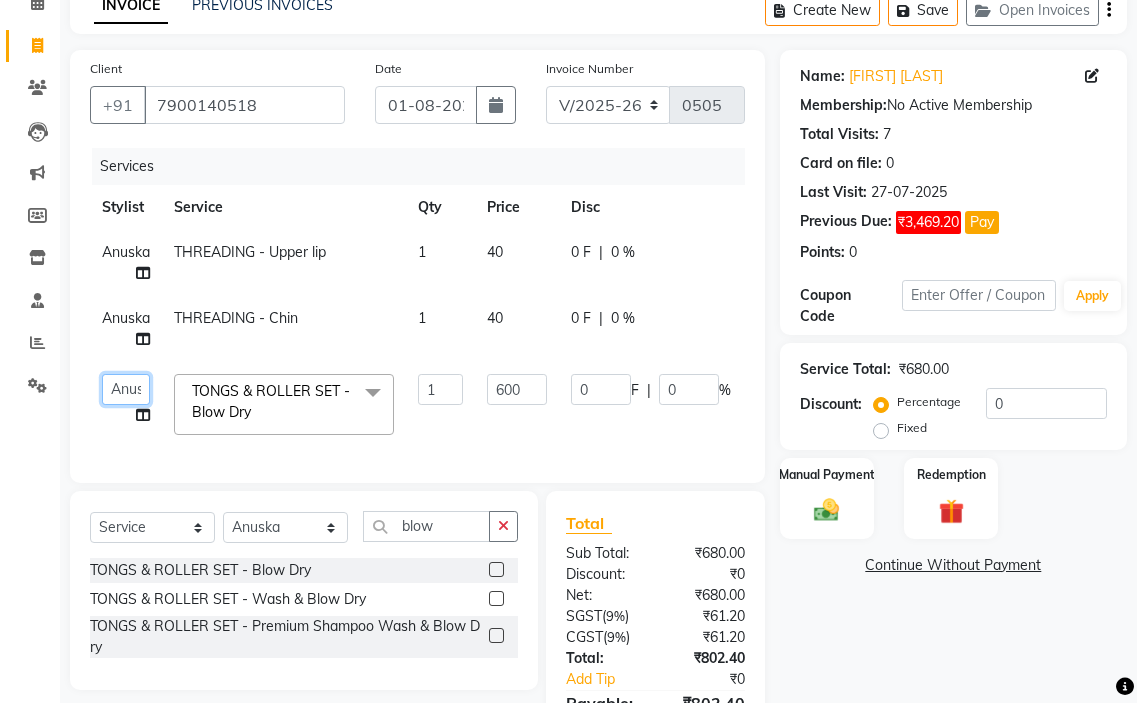 click on "[FIRST] [LAST] stylish   [FIRST]   [FIRST]   [FIRST] beautycian   [FIRST] beautycian   [FIRST]   [FIRST]   [FIRST] beauty and hair" 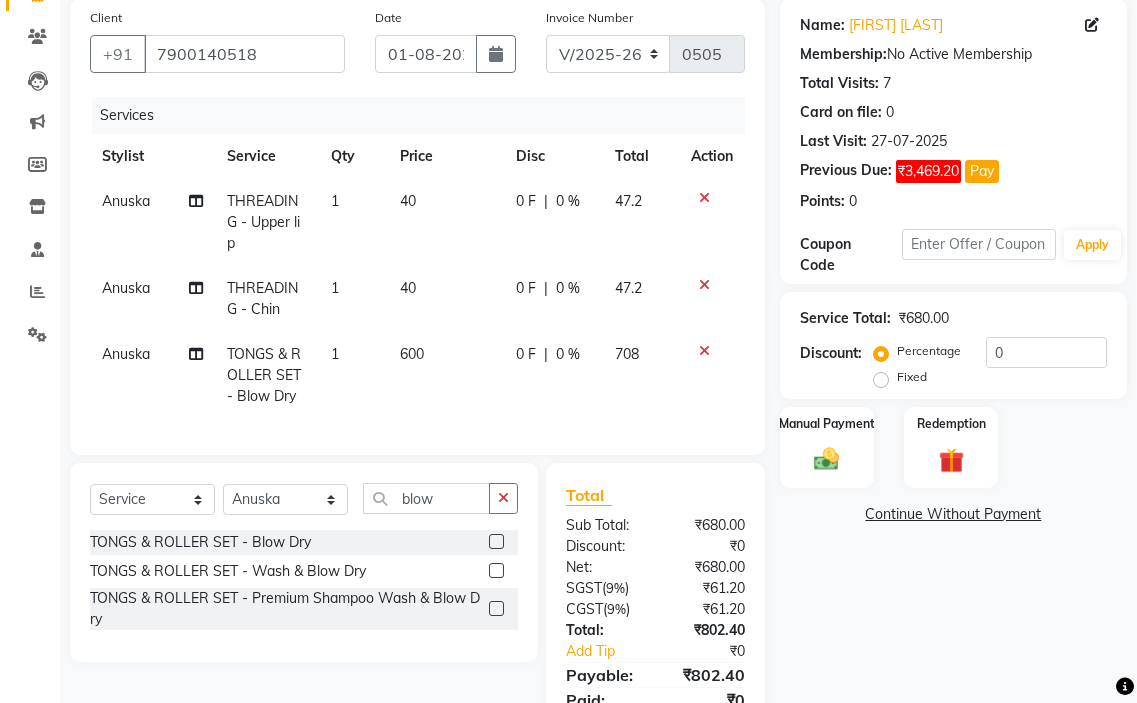 scroll, scrollTop: 150, scrollLeft: 0, axis: vertical 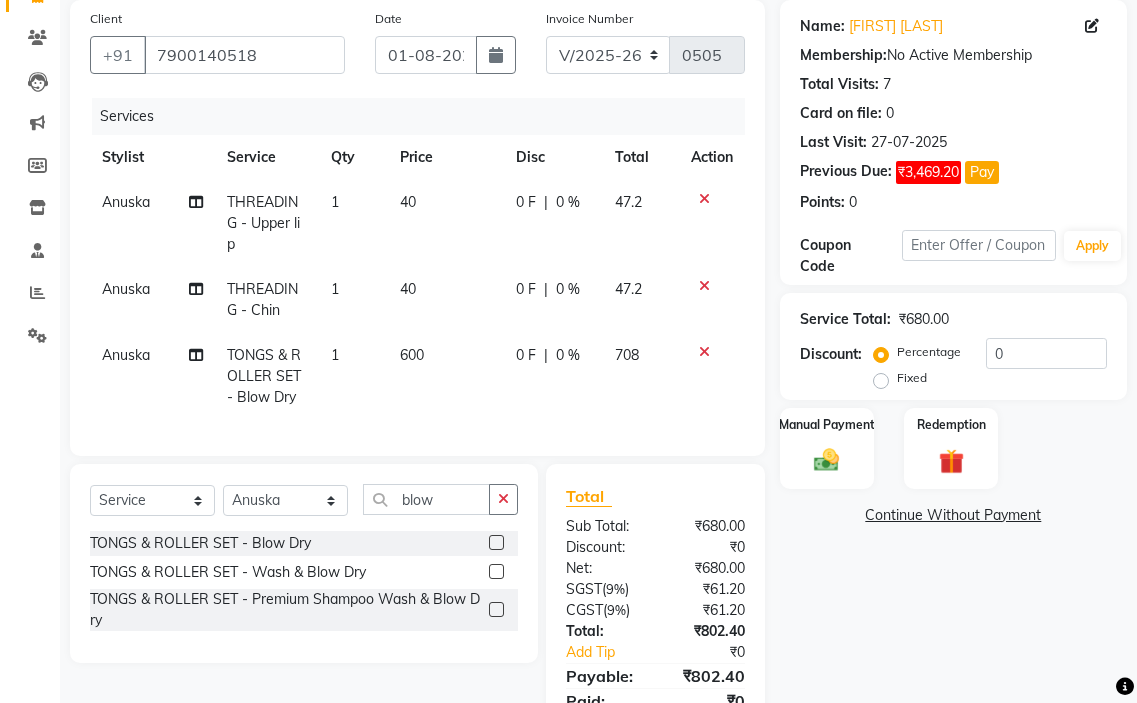 click on "40" 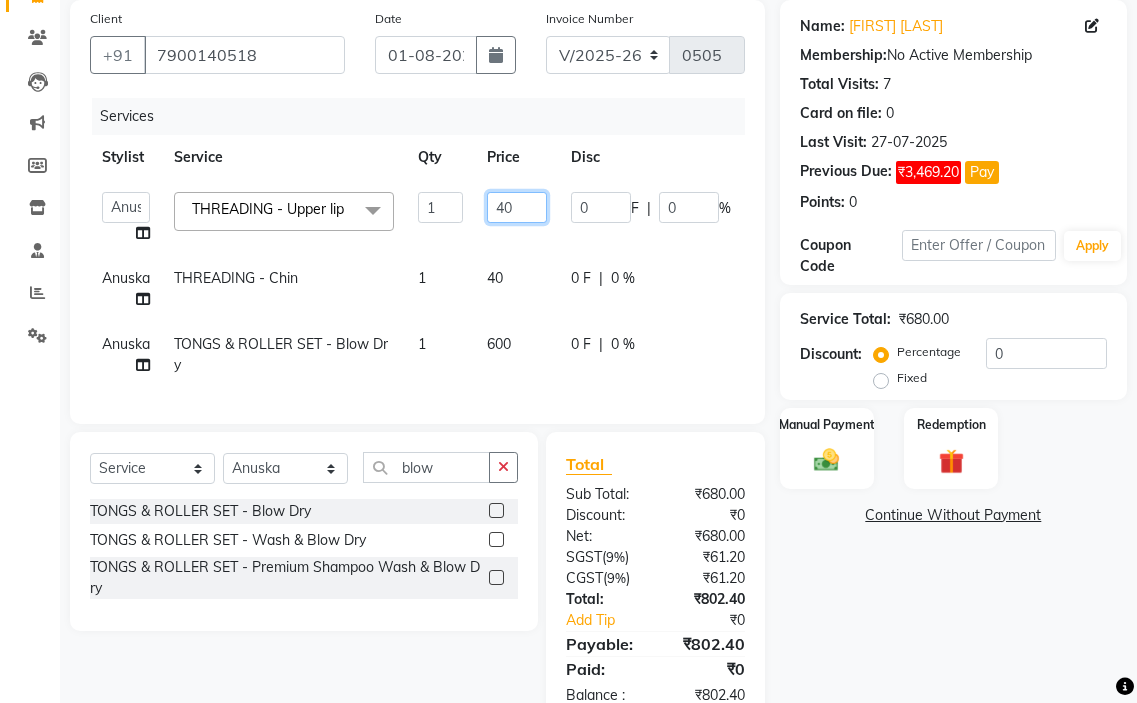 click on "40" 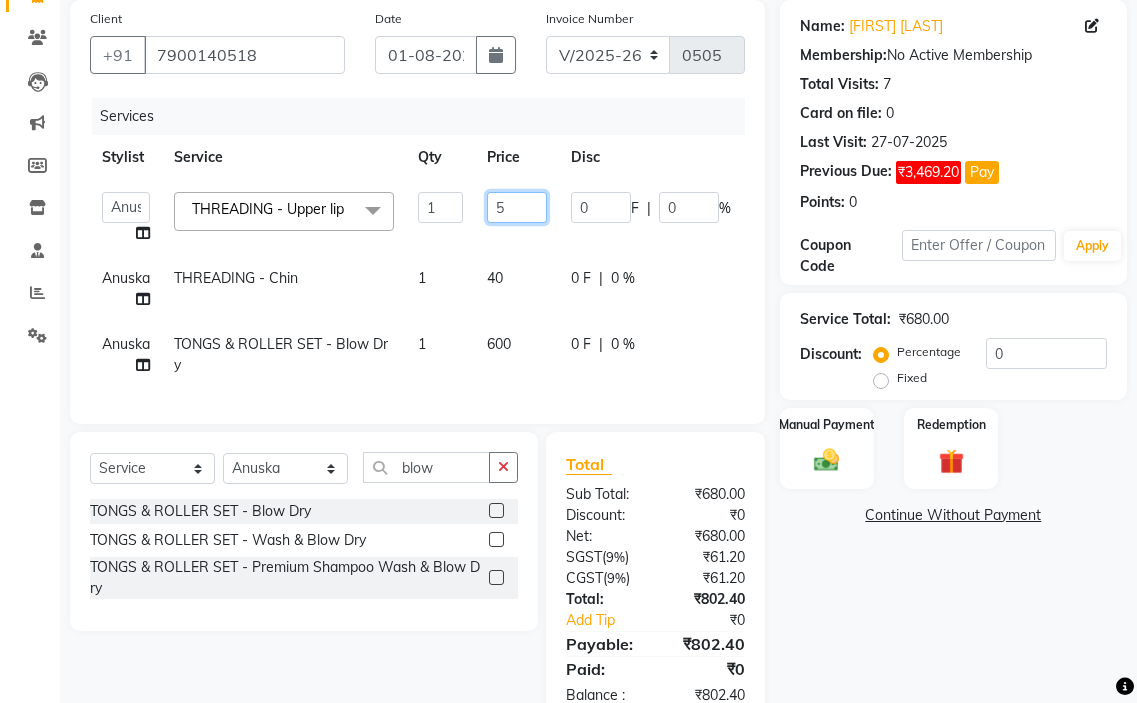 type on "50" 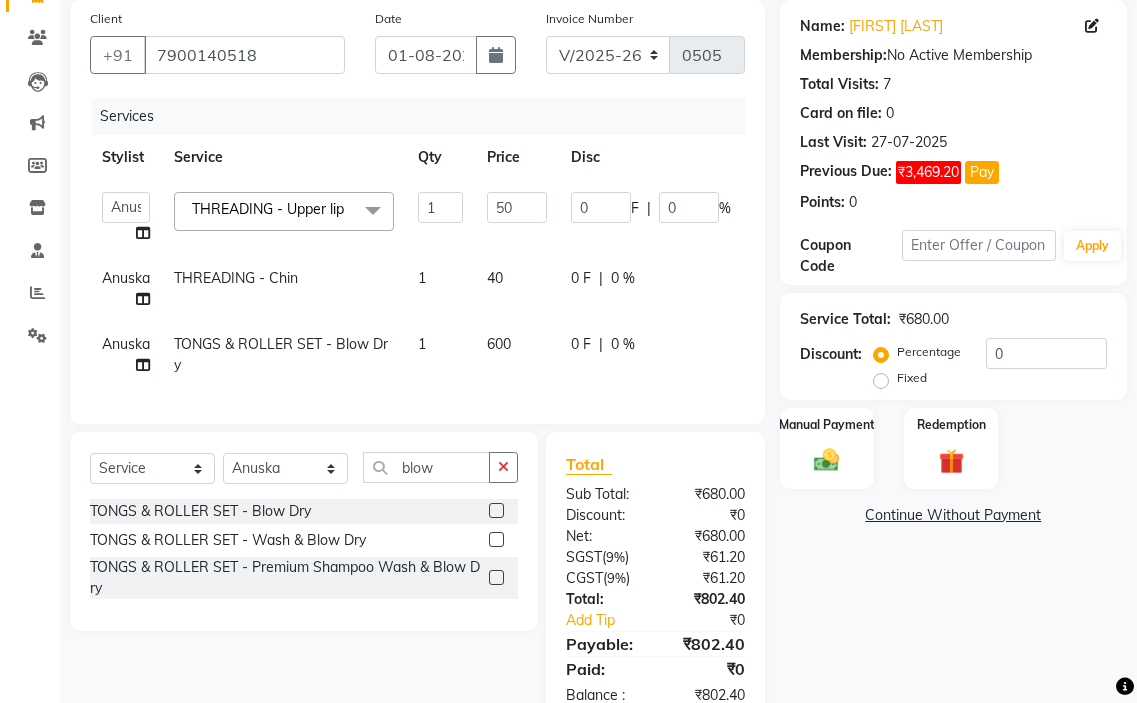 click on "[FIRST] [LAST] stylish   [FIRST]   [FIRST]   [FIRST] beautycian   [FIRST] beautycian   [FIRST]   [FIRST]   [FIRST] beauty and hair  THREADING - Upper lip  x TONGS  & ROLLER SET - Shoulder Length TONGS  & ROLLER SET - Waist Length TONGS  & ROLLER SET - Blow Dry TONGS  & ROLLER SET - Wash  & Plain Dry TONGS  & ROLLER SET - Wash  & Blow Dry TONGS  & ROLLER SET - Premium Shampoo Wash  & Palin Dry TONGS  & ROLLER SET - Premium Shampoo Wash  & Blow Dry nanoplasty treatment GLOBAL HAIR COLOUR ( WITH AMMONIA ) - Upto Neck GLOBAL HAIR COLOUR ( WITH AMMONIA ) - Upto Sholder GLOBAL HAIR COLOUR ( WITH AMMONIA ) - Upto Mid-back GLOBAL HAIR COLOUR ( WITH AMMONIA ) - Waist  & Below GLOBAL HAIR COLOUR ( WITH AMMONIA ) - Root touch up (upto 2 inch) GLOBAL HIGHLIGHTS - Upto Neck GLOBAL HIGHLIGHTS - Upto Sholder GLOBAL HIGHLIGHTS - Upto Mid-back GLOBAL HIGHLIGHTS - Waist  & Below GLOBAL HIGHLIGHTS - Crown Highlights GLOBAL HIGHLIGHTS - Highlight Perstreaks  & Prelightninh SMOOTHENING / REBONDING - Upto Neck SMOOTHENING / REBONDING - Upto Sholder 1 50 0 F" 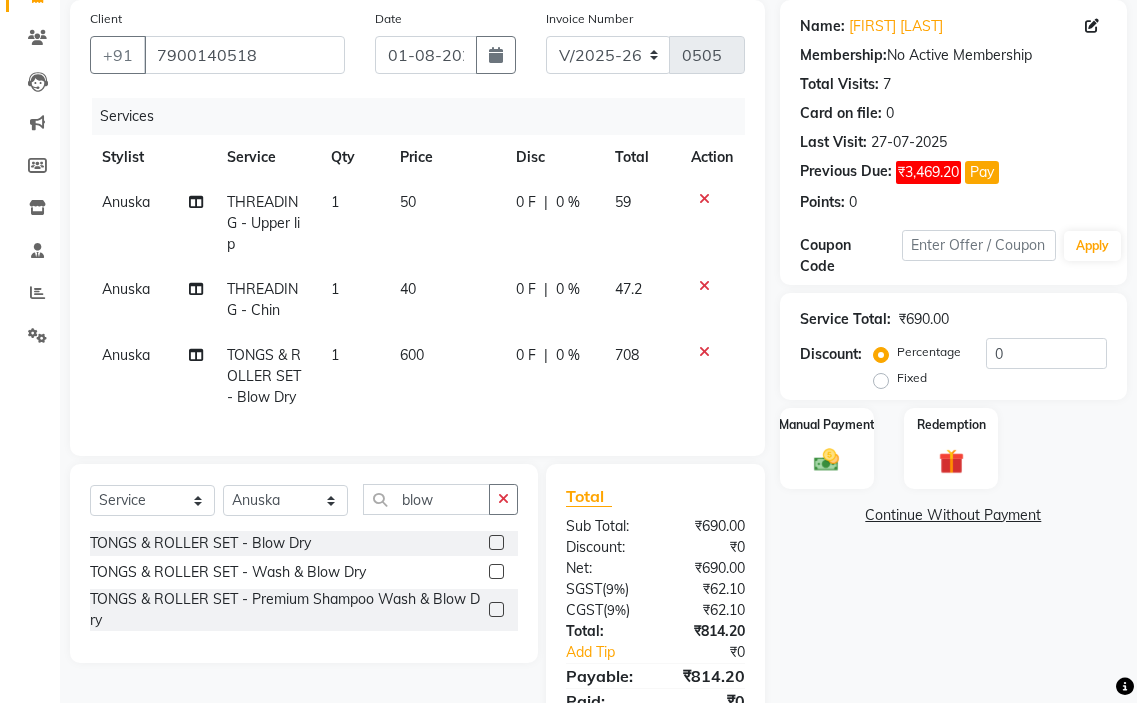 click on "40" 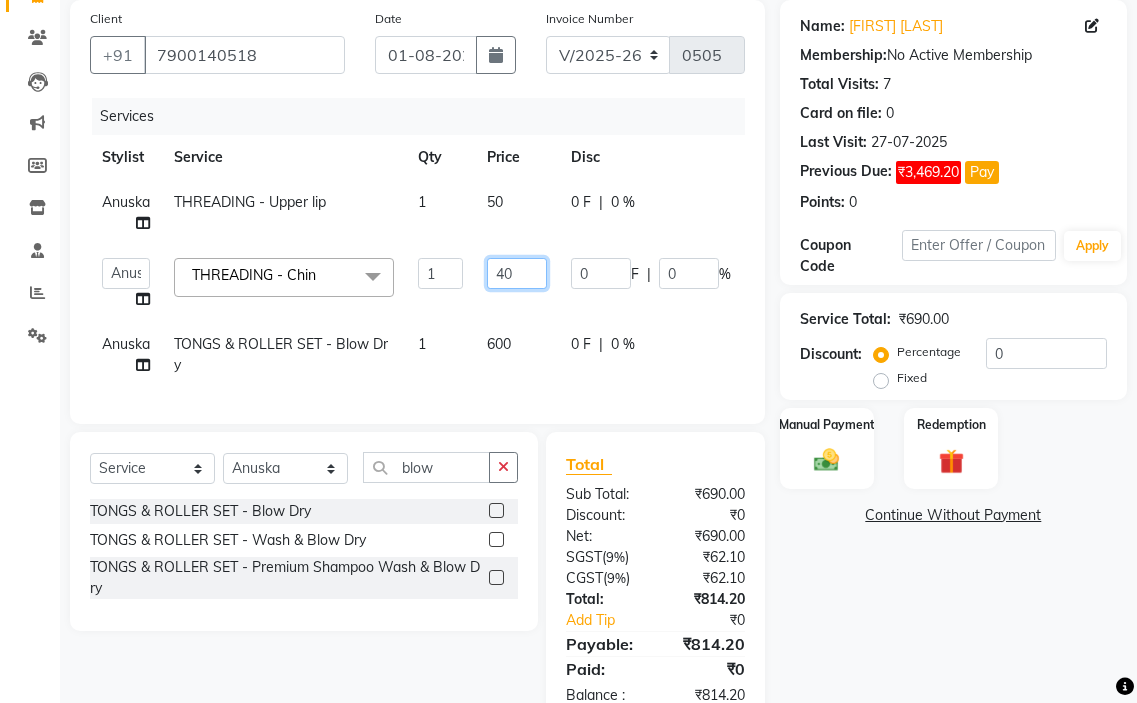 click on "40" 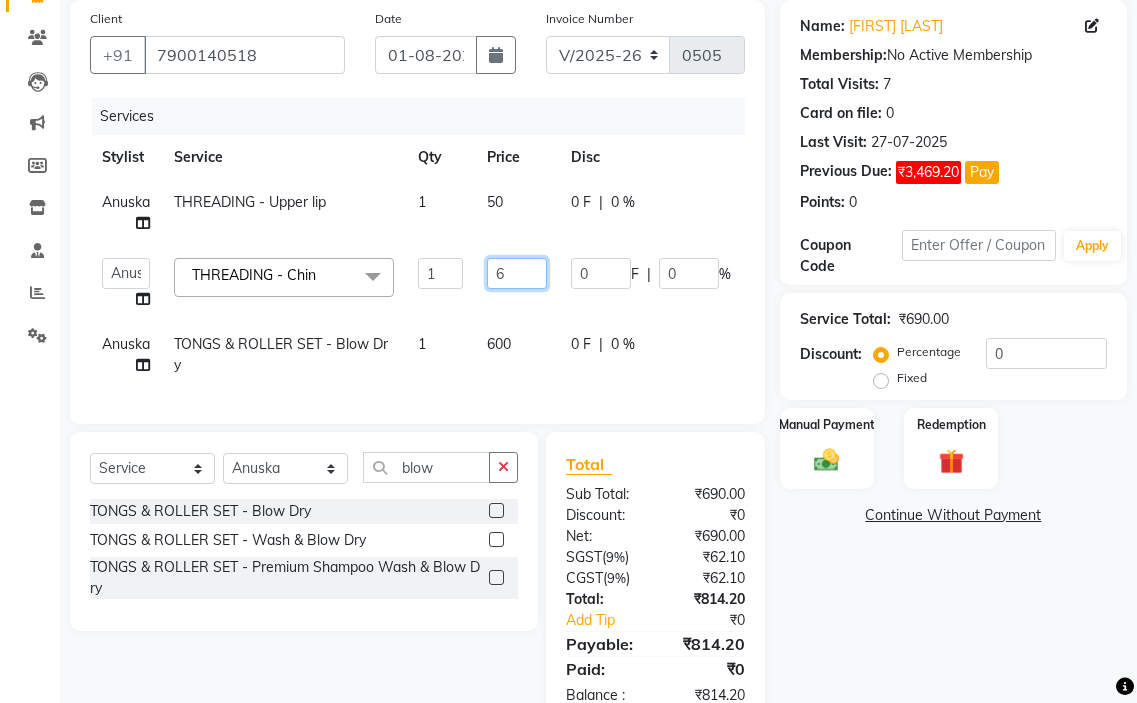 type on "60" 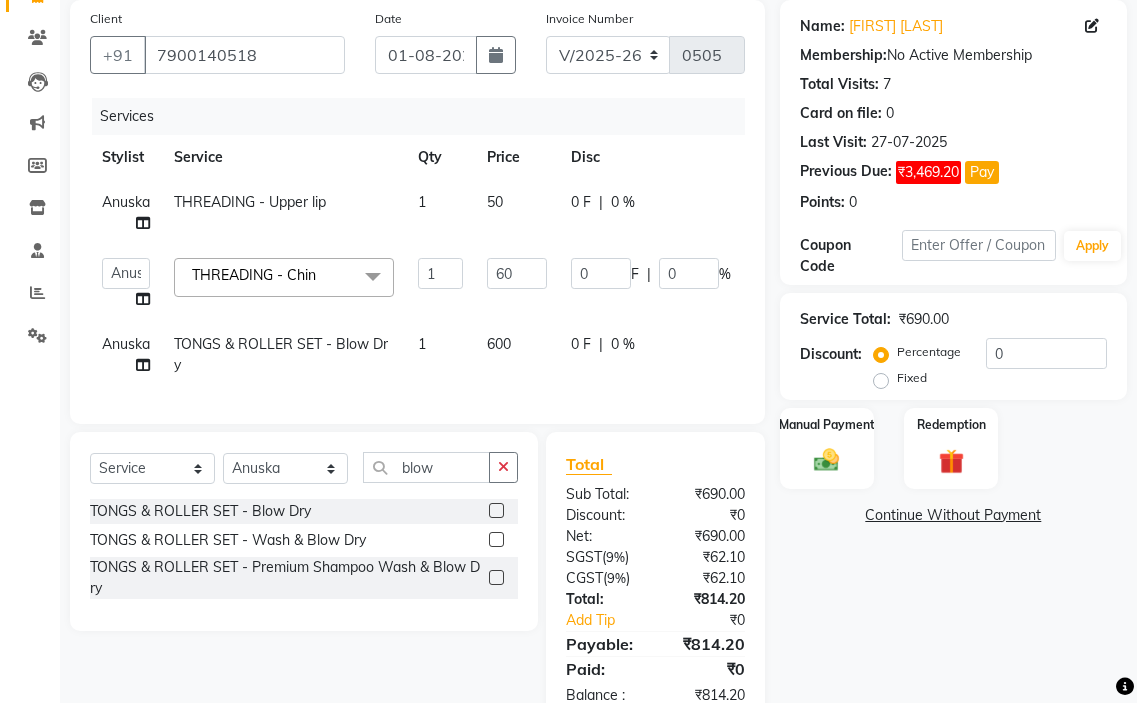 click on "[FIRST] [LAST] stylish   [FIRST]   [FIRST]   [FIRST] beautycian   [FIRST] beautycian   [FIRST]   [FIRST]   [FIRST] beauty and hair  THREADING - Chin  x TONGS  & ROLLER SET - Shoulder Length TONGS  & ROLLER SET - Waist Length TONGS  & ROLLER SET - Blow Dry TONGS  & ROLLER SET - Wash  & Plain Dry TONGS  & ROLLER SET - Wash  & Blow Dry TONGS  & ROLLER SET - Premium Shampoo Wash  & Palin Dry TONGS  & ROLLER SET - Premium Shampoo Wash  & Blow Dry nanoplasty treatment GLOBAL HAIR COLOUR ( WITH AMMONIA ) - Upto Neck GLOBAL HAIR COLOUR ( WITH AMMONIA ) - Upto Sholder GLOBAL HAIR COLOUR ( WITH AMMONIA ) - Upto Mid-back GLOBAL HAIR COLOUR ( WITH AMMONIA ) - Waist  & Below GLOBAL HAIR COLOUR ( WITH AMMONIA ) - Root touch up (upto 2 inch) GLOBAL HIGHLIGHTS - Upto Neck GLOBAL HIGHLIGHTS - Upto Sholder GLOBAL HIGHLIGHTS - Upto Mid-back GLOBAL HIGHLIGHTS - Waist  & Below GLOBAL HIGHLIGHTS - Crown Highlights GLOBAL HIGHLIGHTS - Highlight Perstreaks  & Prelightninh SMOOTHENING / REBONDING - Upto Neck SMOOTHENING / REBONDING - Upto Sholder DE TAN - Feet" 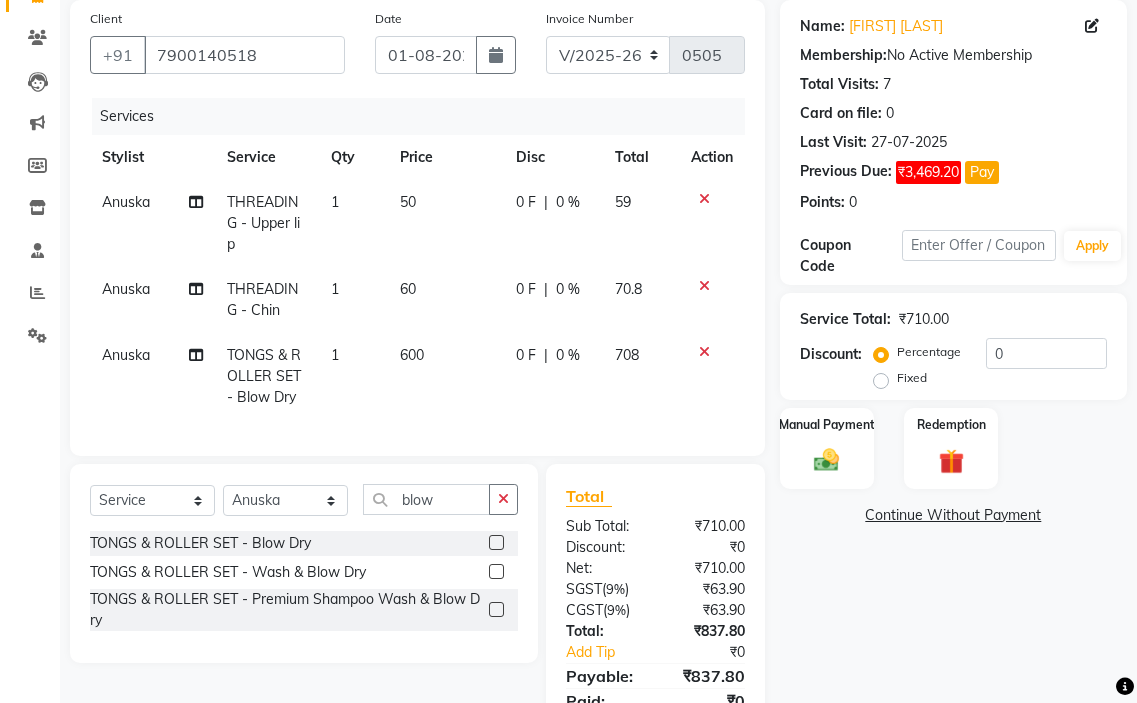 click on "600" 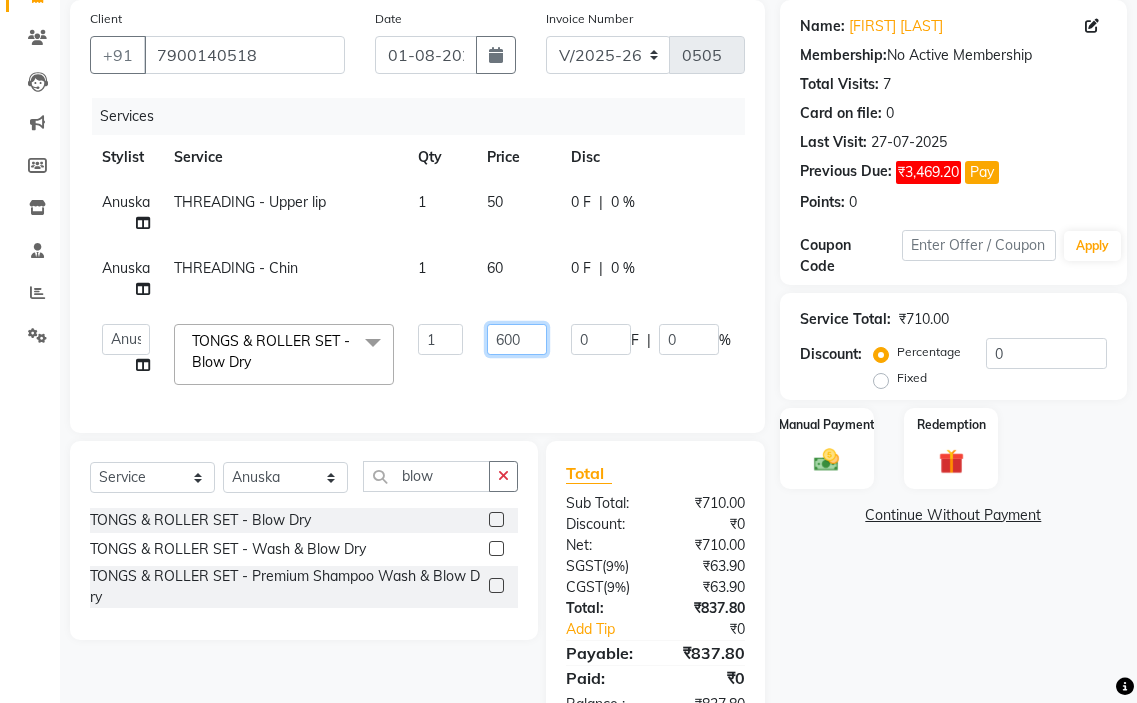 click on "600" 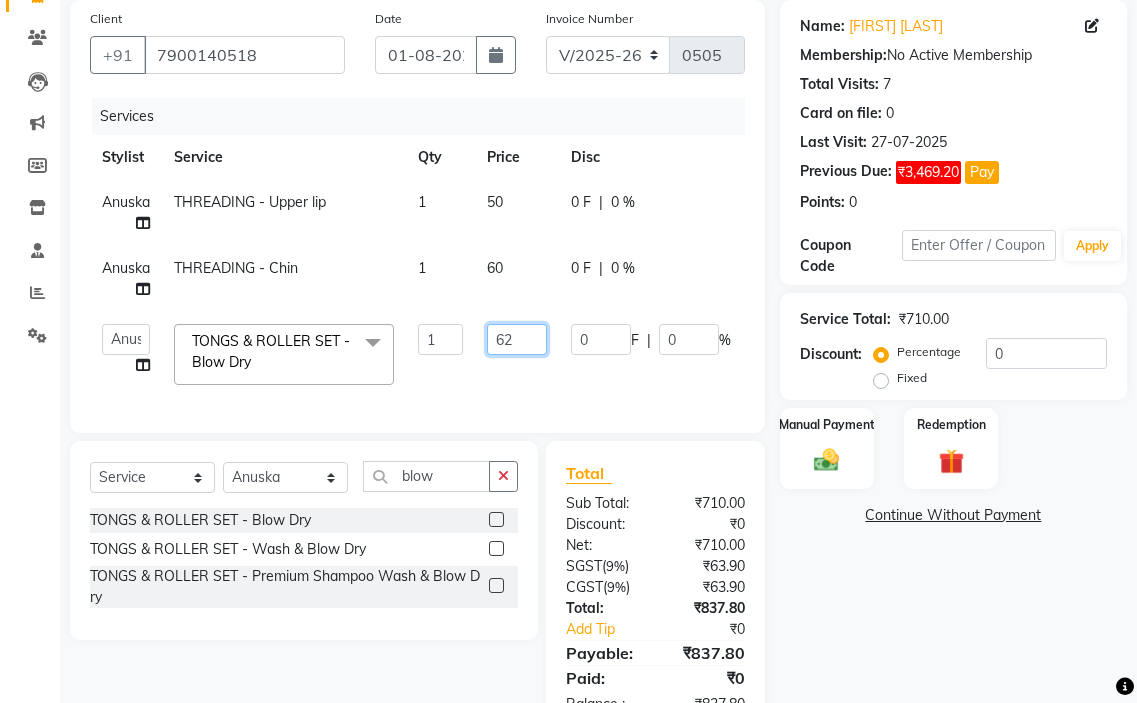 type on "620" 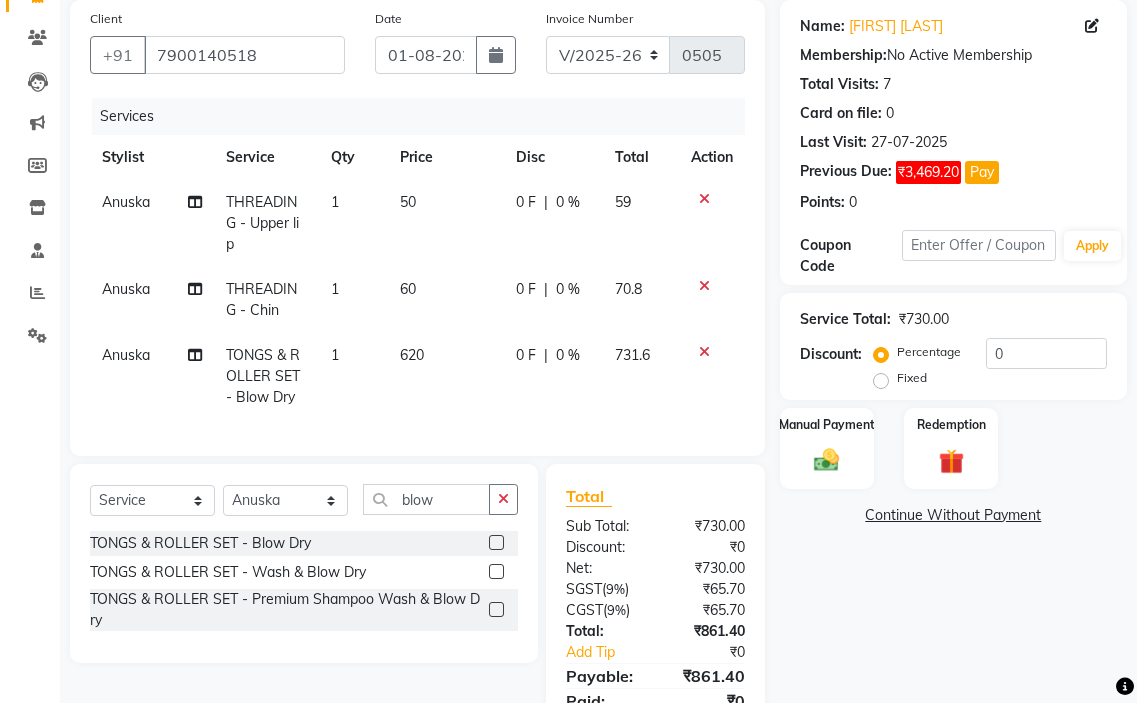 click on "0 F | 0 %" 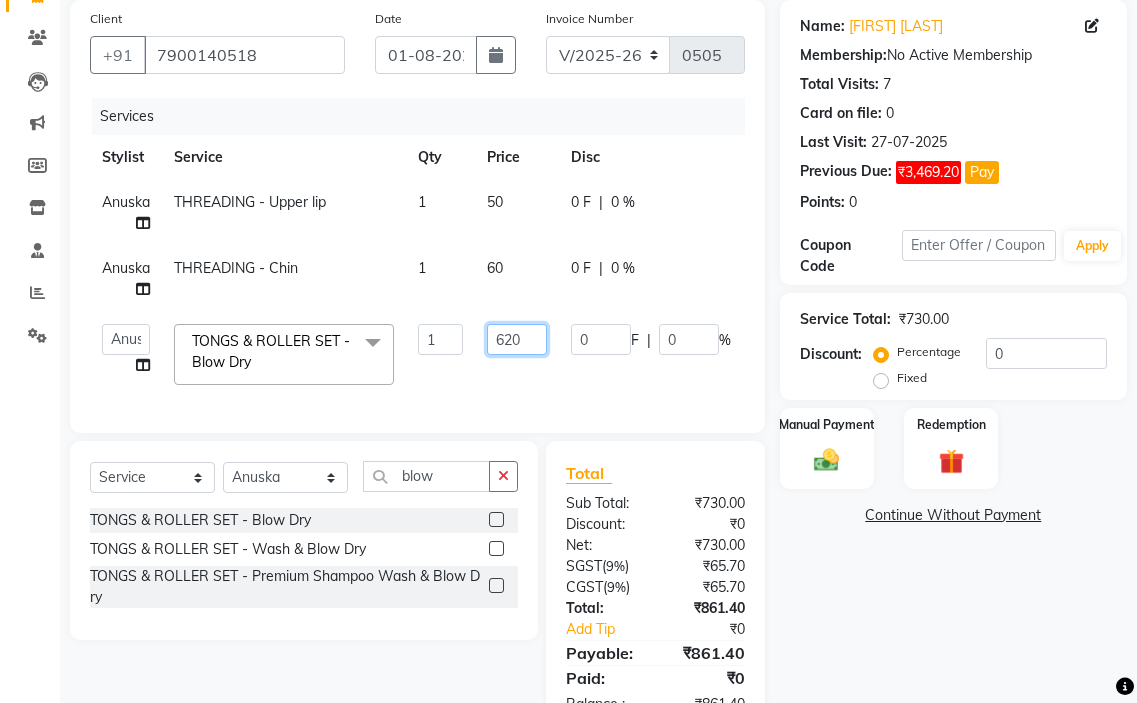click on "620" 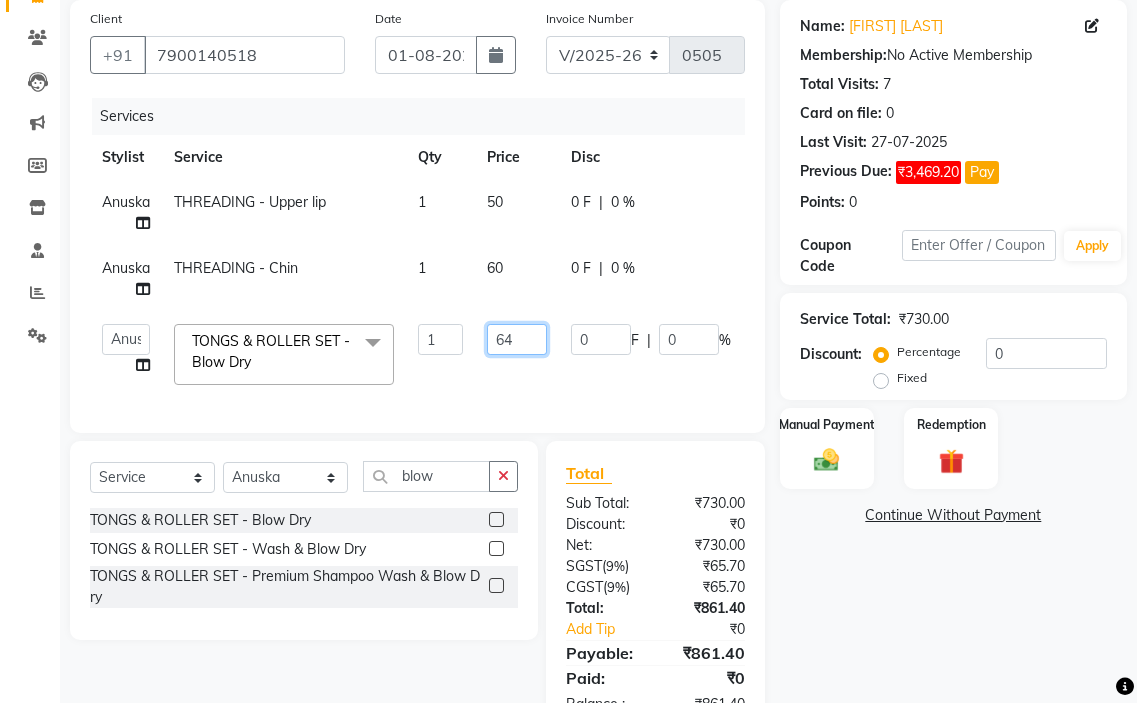 type on "645" 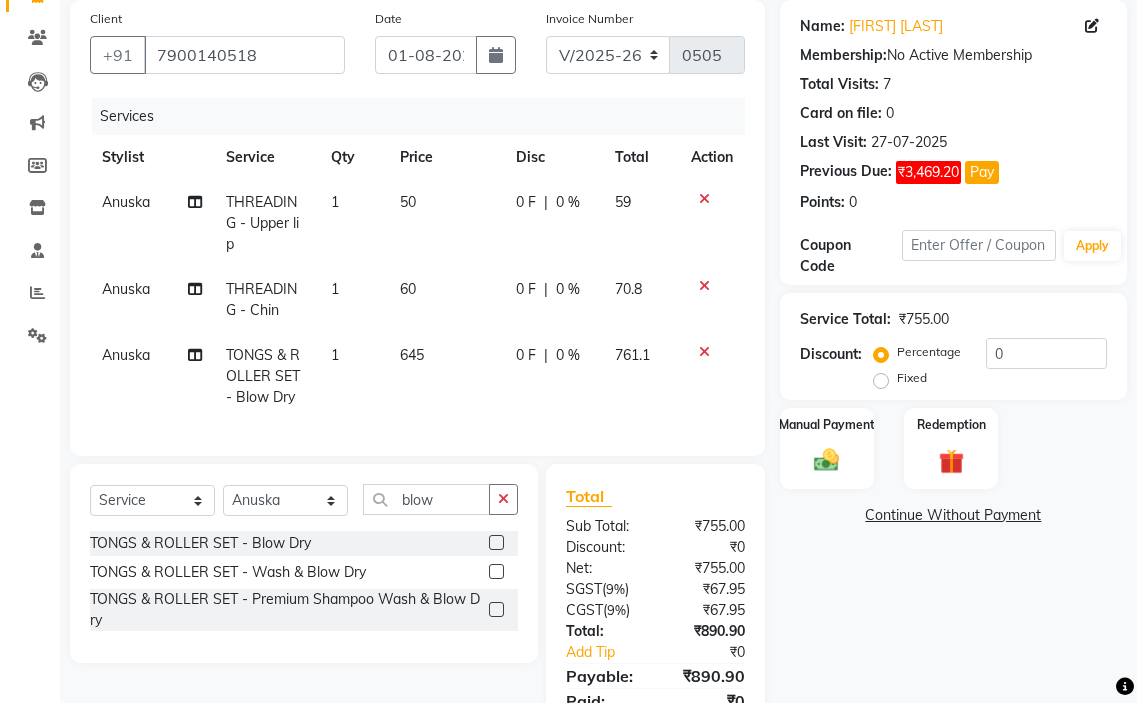click on "[FIRST] TONGS  & ROLLER SET - Blow Dry 1 645 0 F | 0 % 761.1" 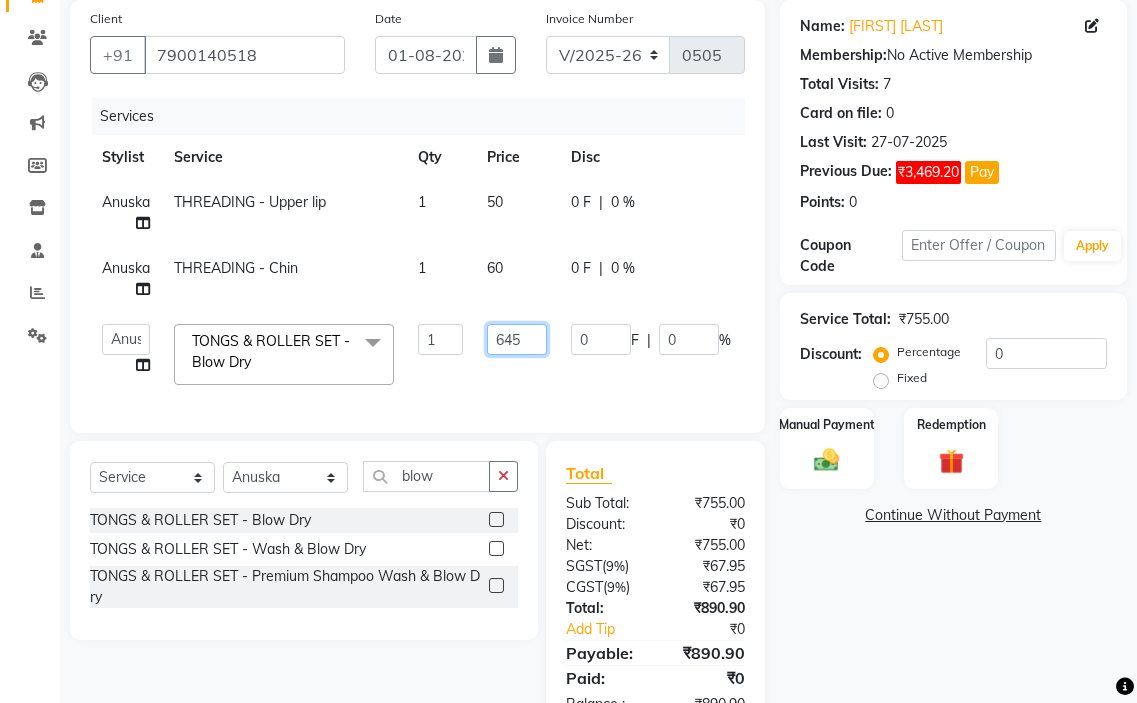 click on "645" 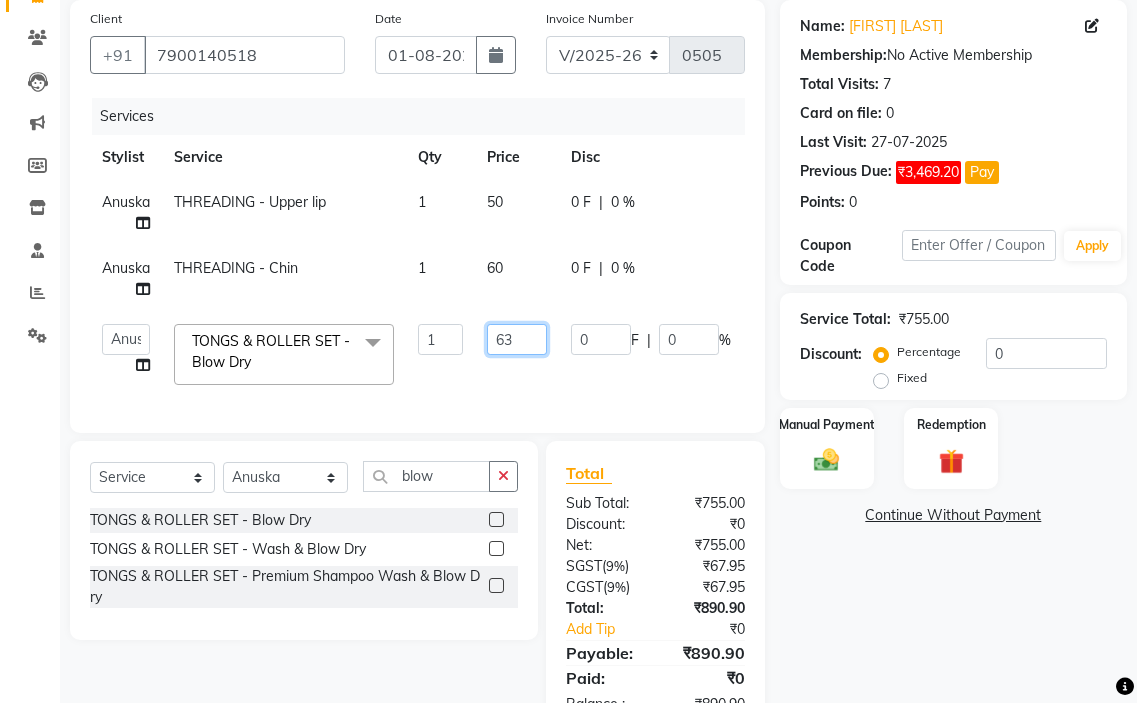 type on "635" 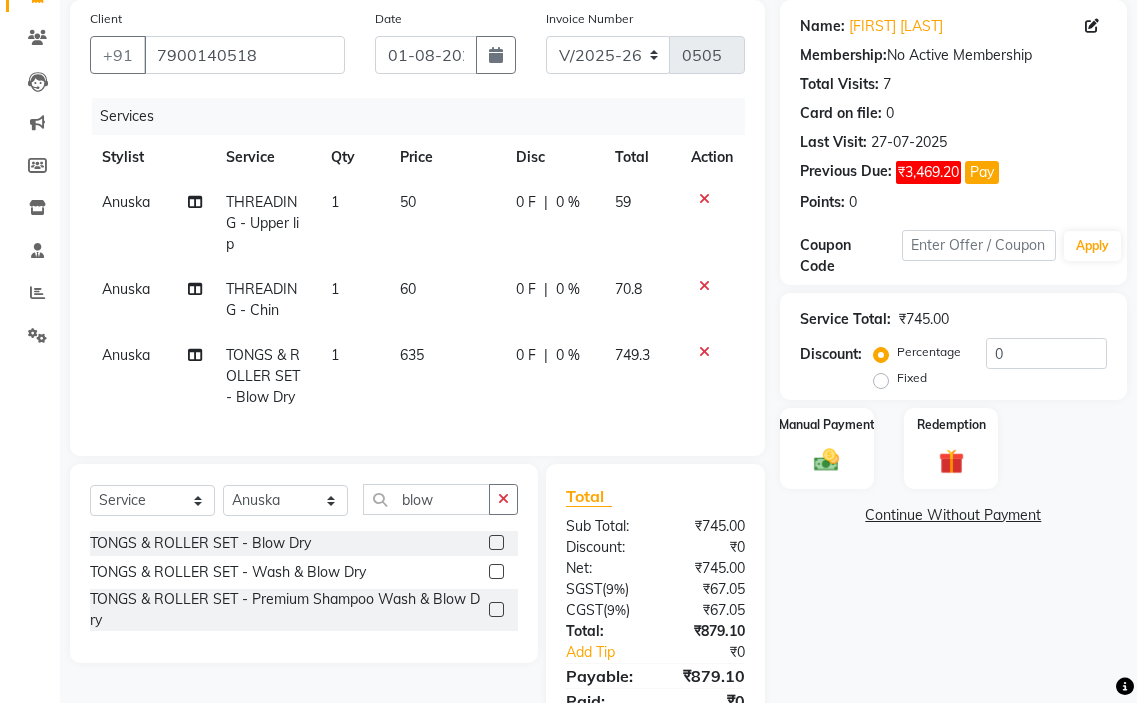 click on "0 F | 0 %" 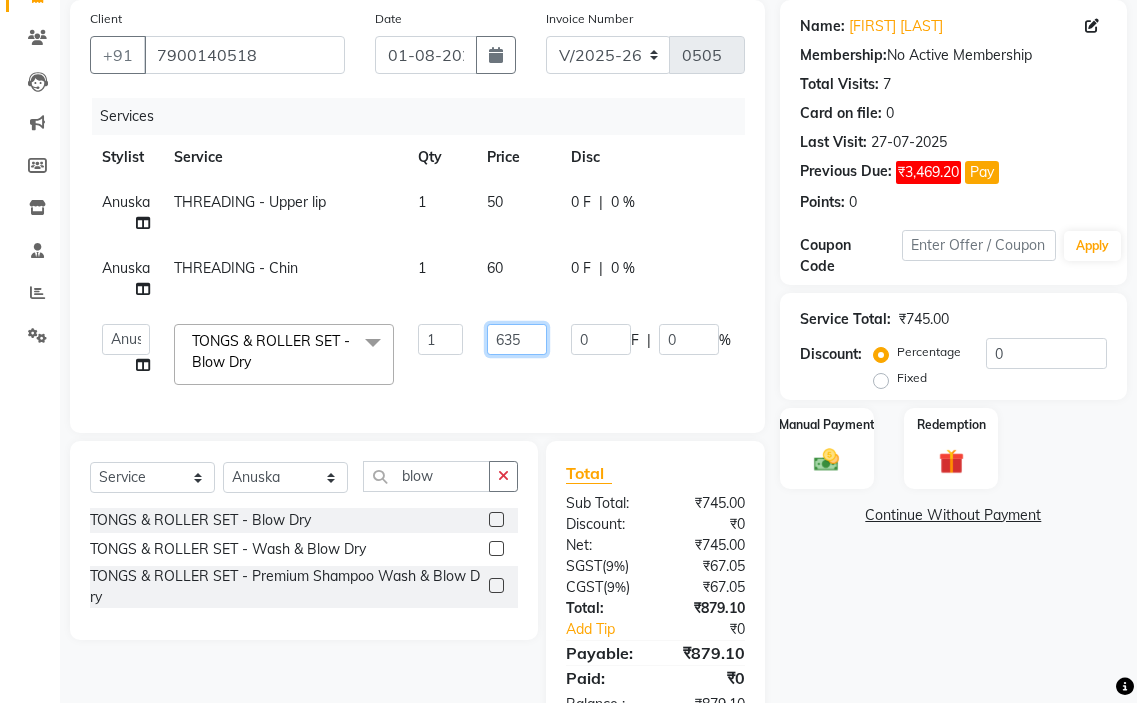 click on "635" 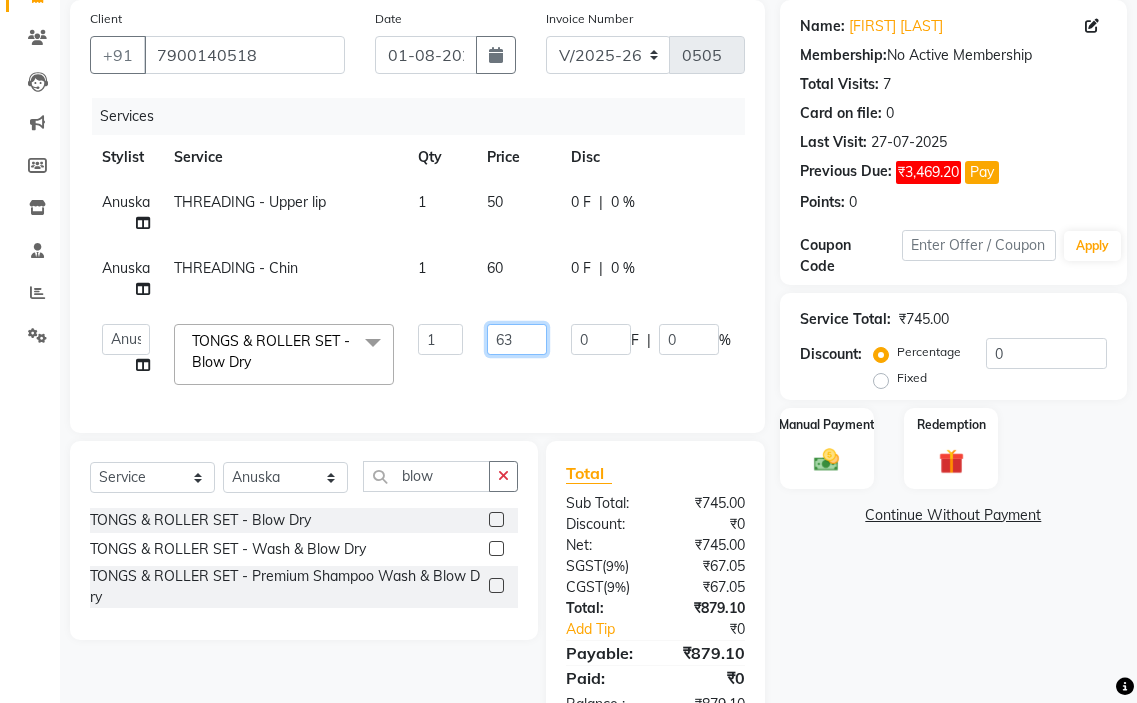 type on "636" 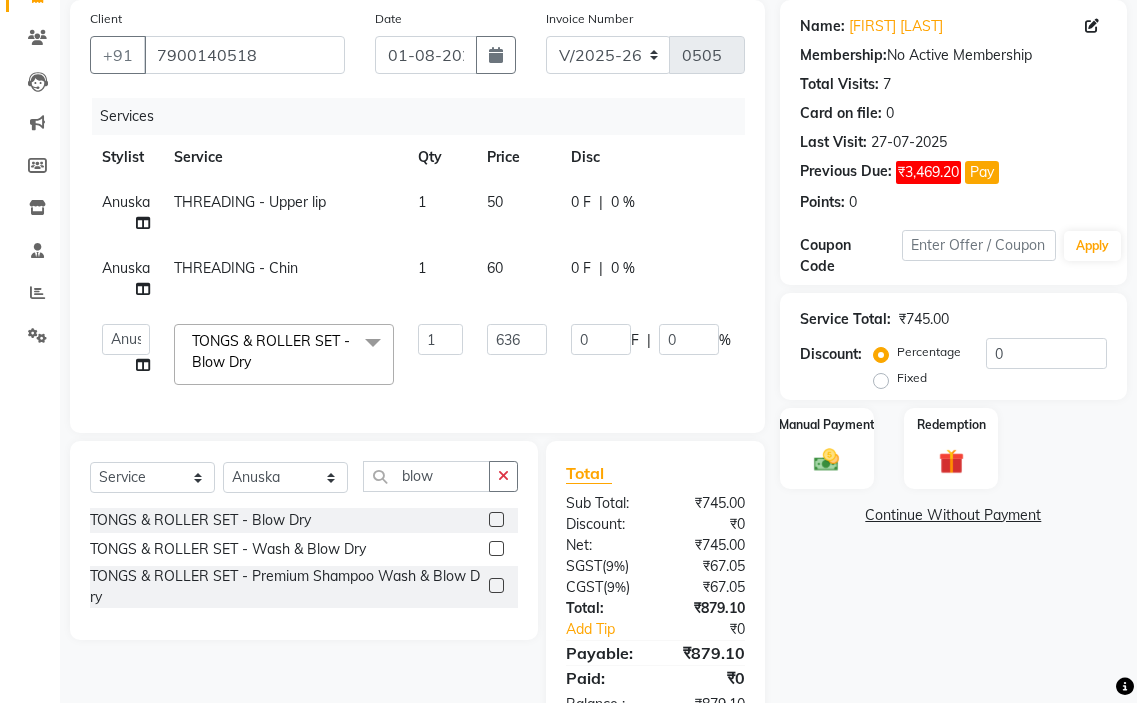 click on "[FIRST] [LAST] stylish   [FIRST]   [FIRST]   [FIRST] beautycian   [FIRST] beautycian   [FIRST]   [FIRST]   [FIRST] beauty and hair  TONGS  & ROLLER SET - Blow Dry  x TONGS  & ROLLER SET - Shoulder Length TONGS  & ROLLER SET - Waist Length TONGS  & ROLLER SET - Blow Dry TONGS  & ROLLER SET - Wash  & Plain Dry TONGS  & ROLLER SET - Wash  & Blow Dry TONGS  & ROLLER SET - Premium Shampoo Wash  & Palin Dry TONGS  & ROLLER SET - Premium Shampoo Wash  & Blow Dry nanoplasty treatment GLOBAL HAIR COLOUR ( WITH AMMONIA ) - Upto Neck GLOBAL HAIR COLOUR ( WITH AMMONIA ) - Upto Sholder GLOBAL HAIR COLOUR ( WITH AMMONIA ) - Upto Mid-back GLOBAL HAIR COLOUR ( WITH AMMONIA ) - Waist  & Below GLOBAL HAIR COLOUR ( WITH AMMONIA ) - Root touch up (upto 2 inch) GLOBAL HIGHLIGHTS - Upto Neck GLOBAL HIGHLIGHTS - Upto Sholder GLOBAL HIGHLIGHTS - Upto Mid-back GLOBAL HIGHLIGHTS - Waist  & Below GLOBAL HIGHLIGHTS - Crown Highlights GLOBAL HIGHLIGHTS - Highlight Perstreaks  & Prelightninh SMOOTHENING / REBONDING - Upto Neck SMOOTHENING / REBONDING - Upto Sholder 1" 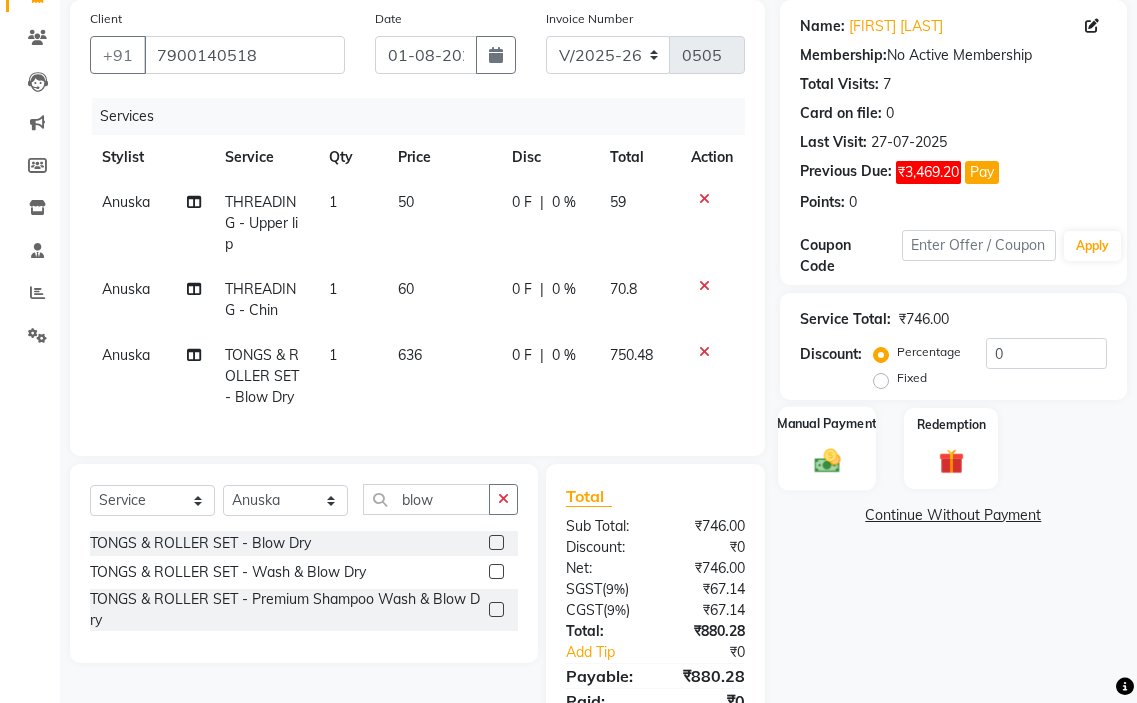 click 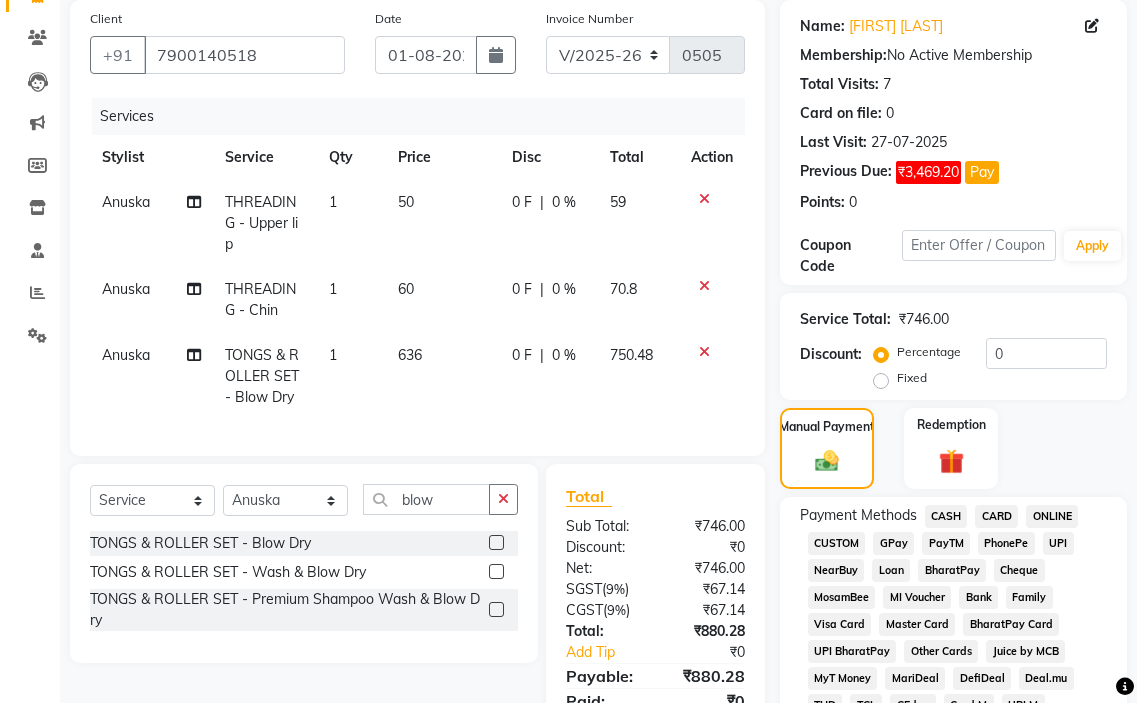 click on "GPay" 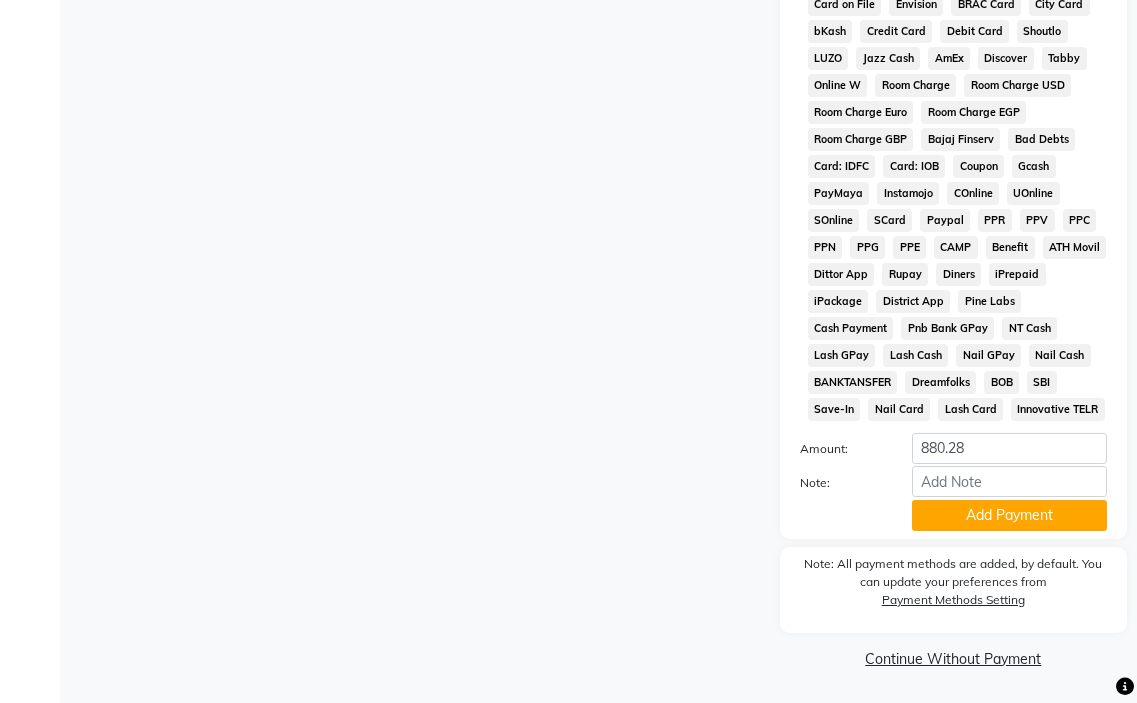 scroll, scrollTop: 1041, scrollLeft: 0, axis: vertical 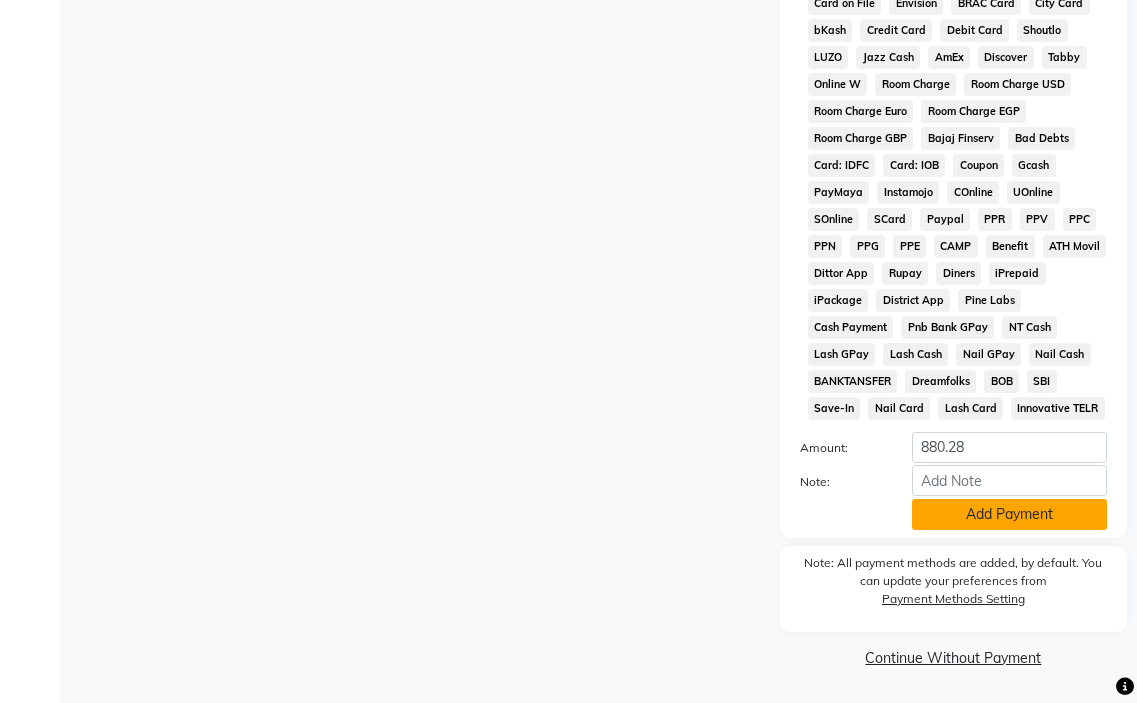 click on "Add Payment" 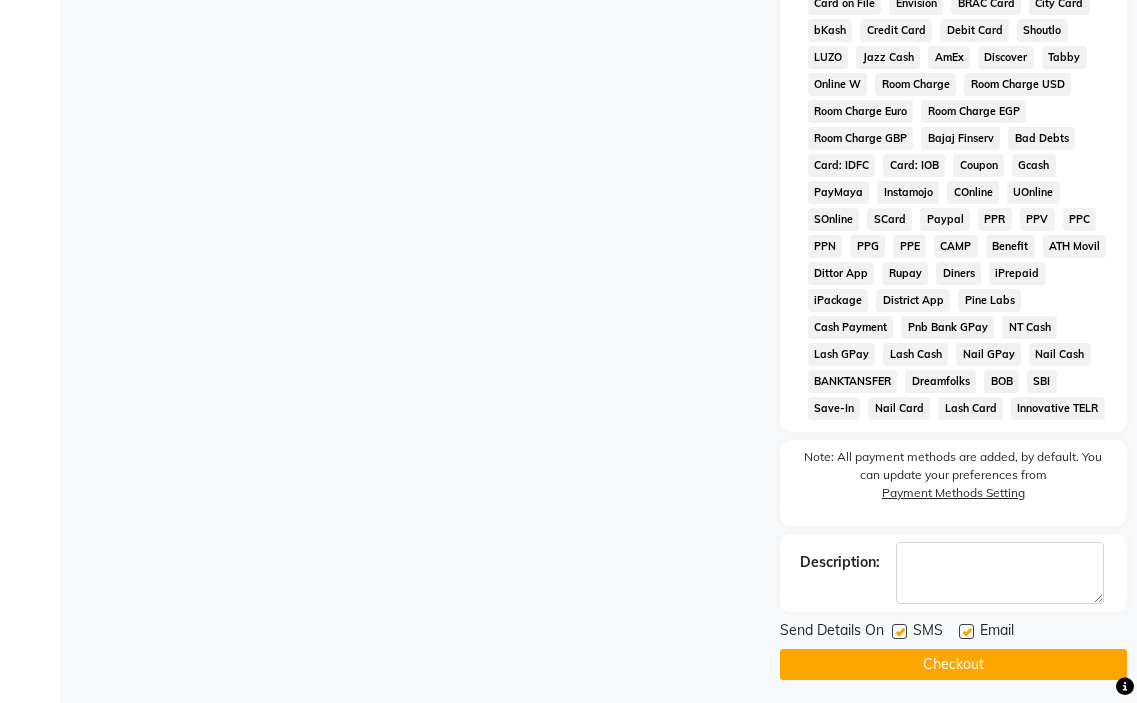 click 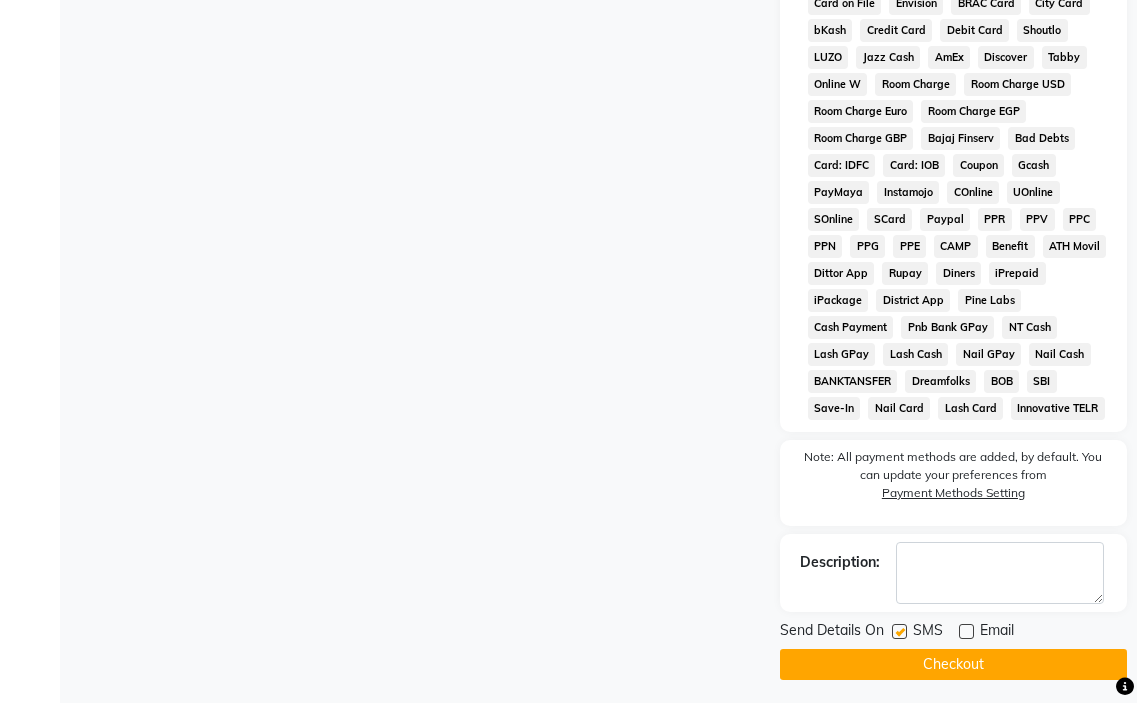 click on "Checkout" 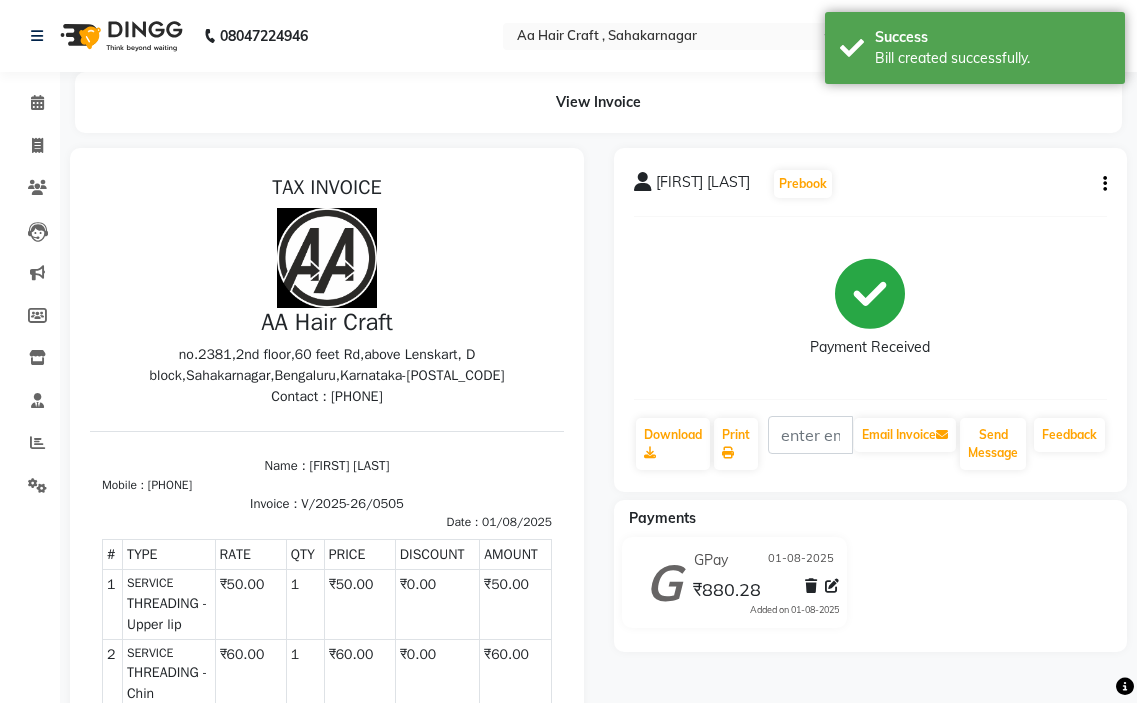 scroll, scrollTop: 0, scrollLeft: 0, axis: both 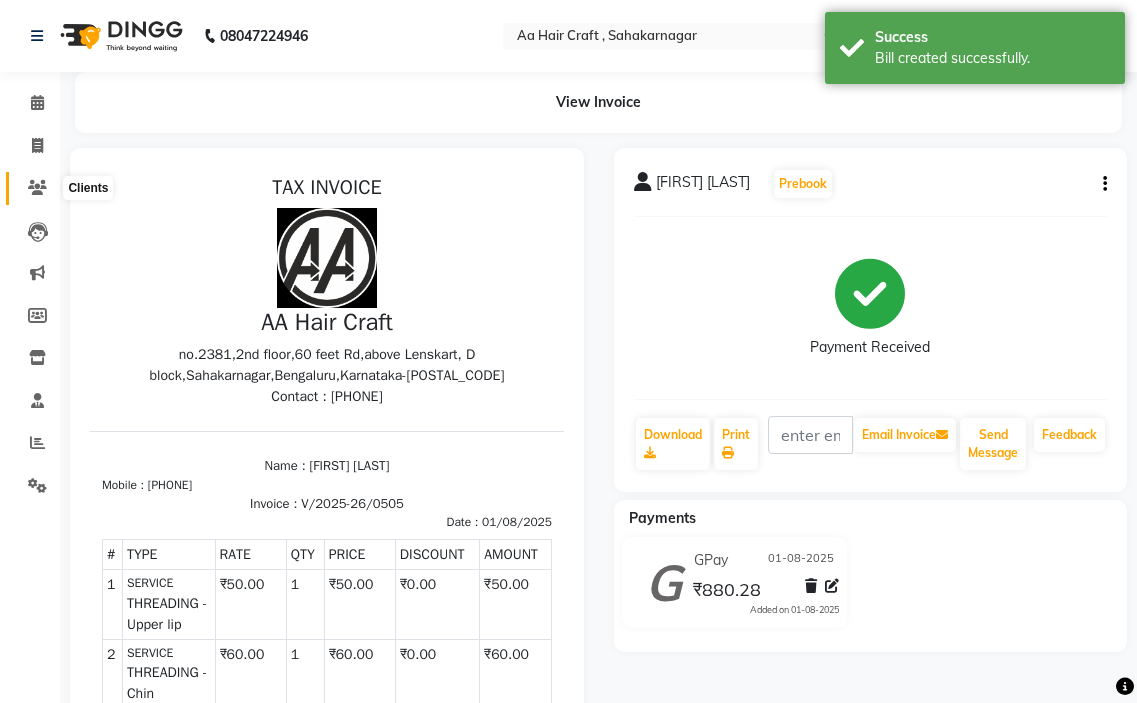 click 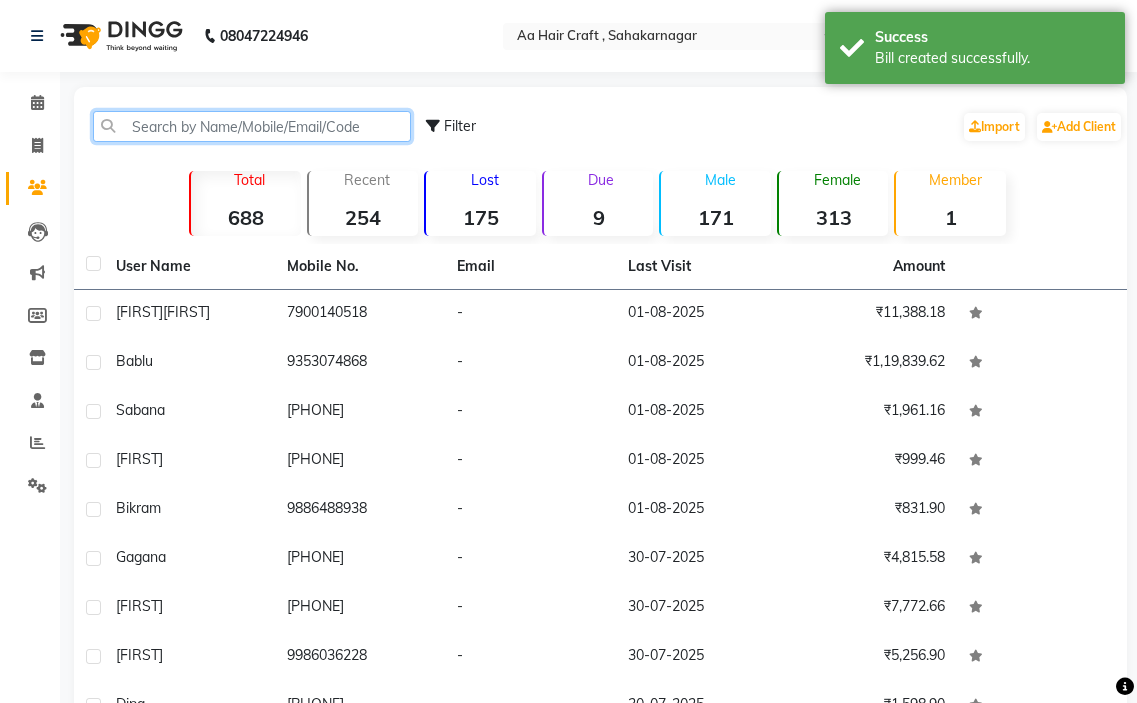 click 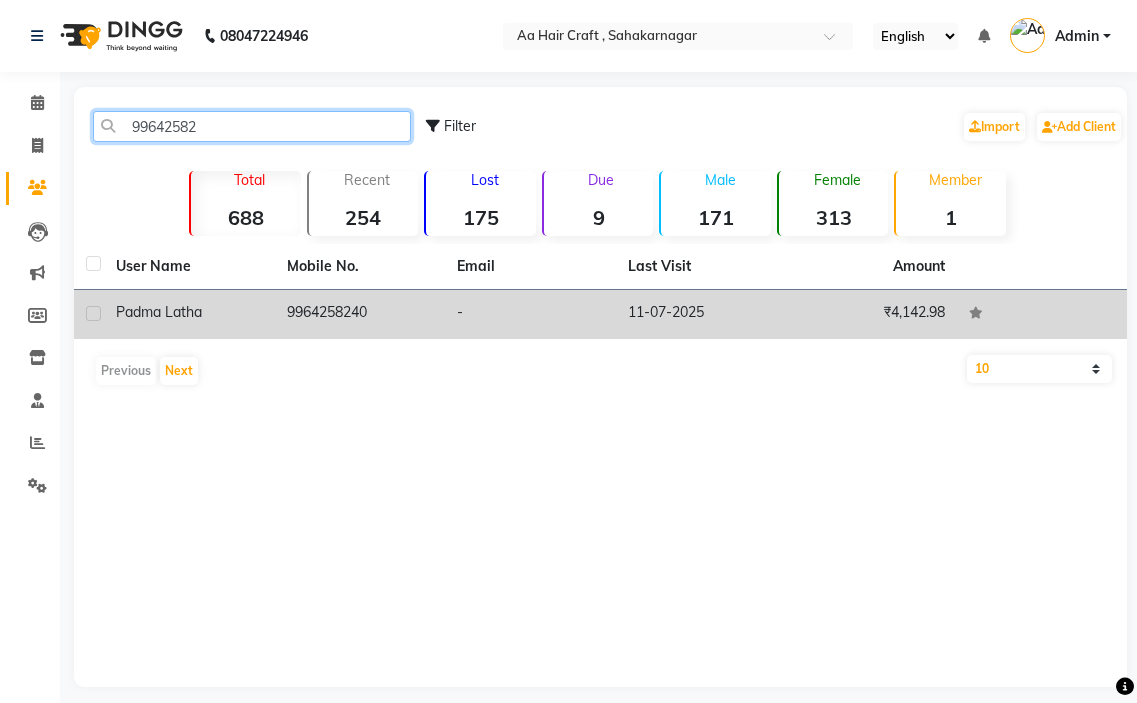 type on "99642582" 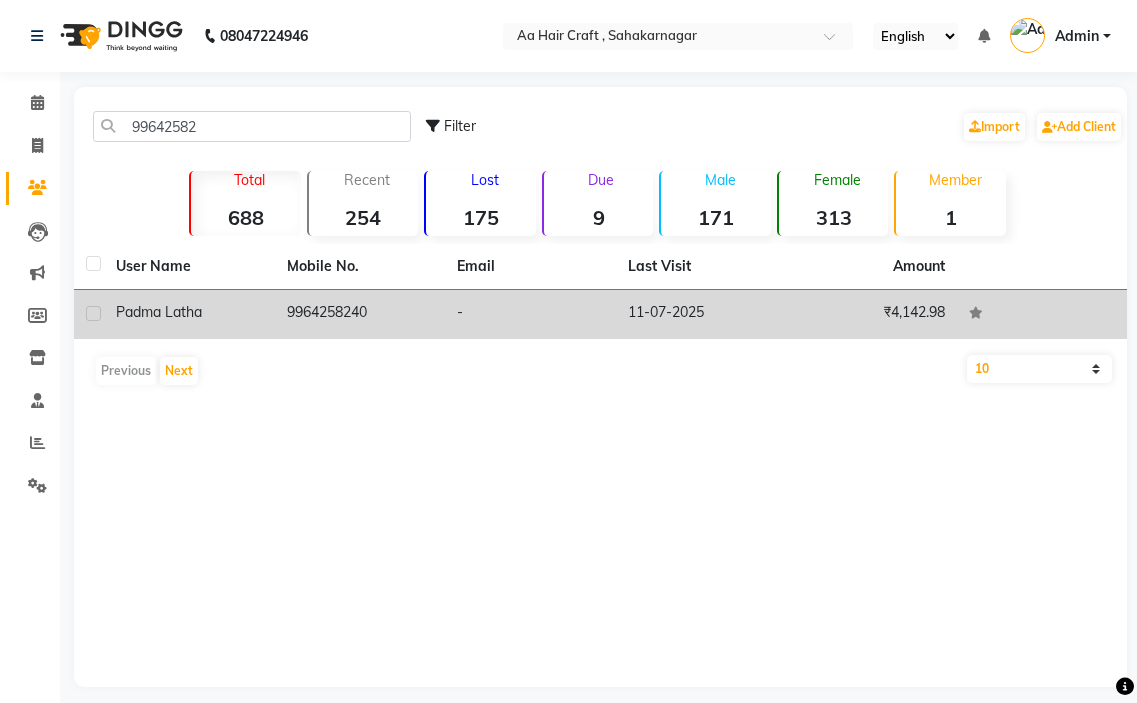 click on "9964258240" 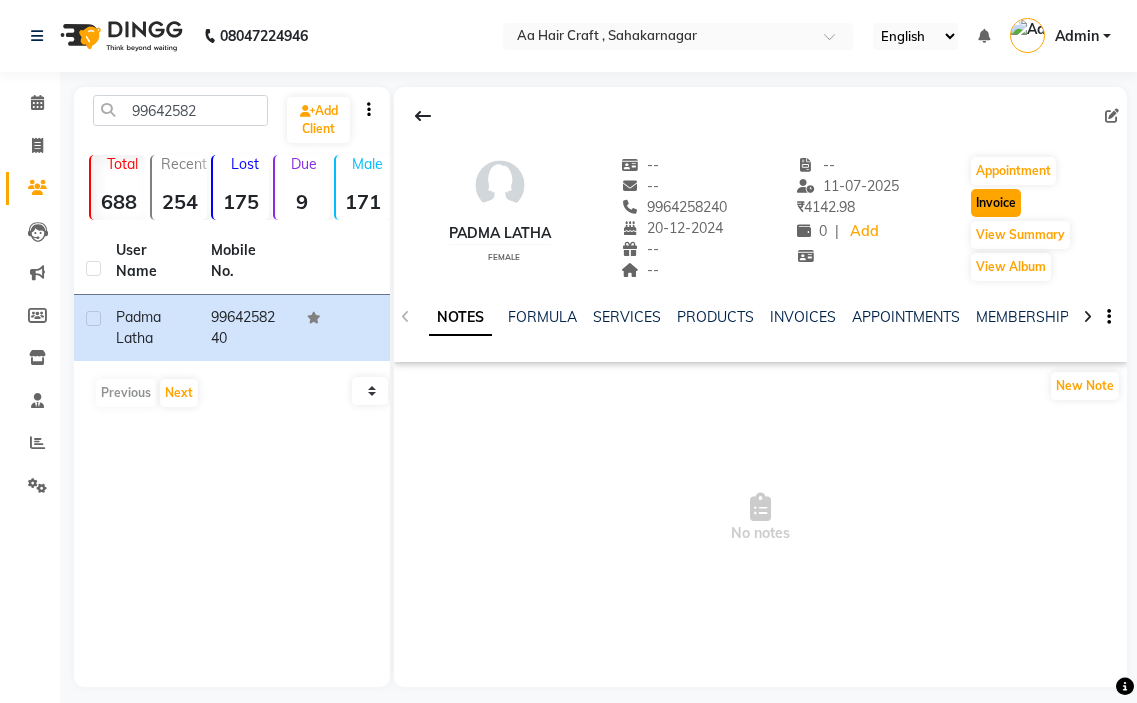 click on "Invoice" 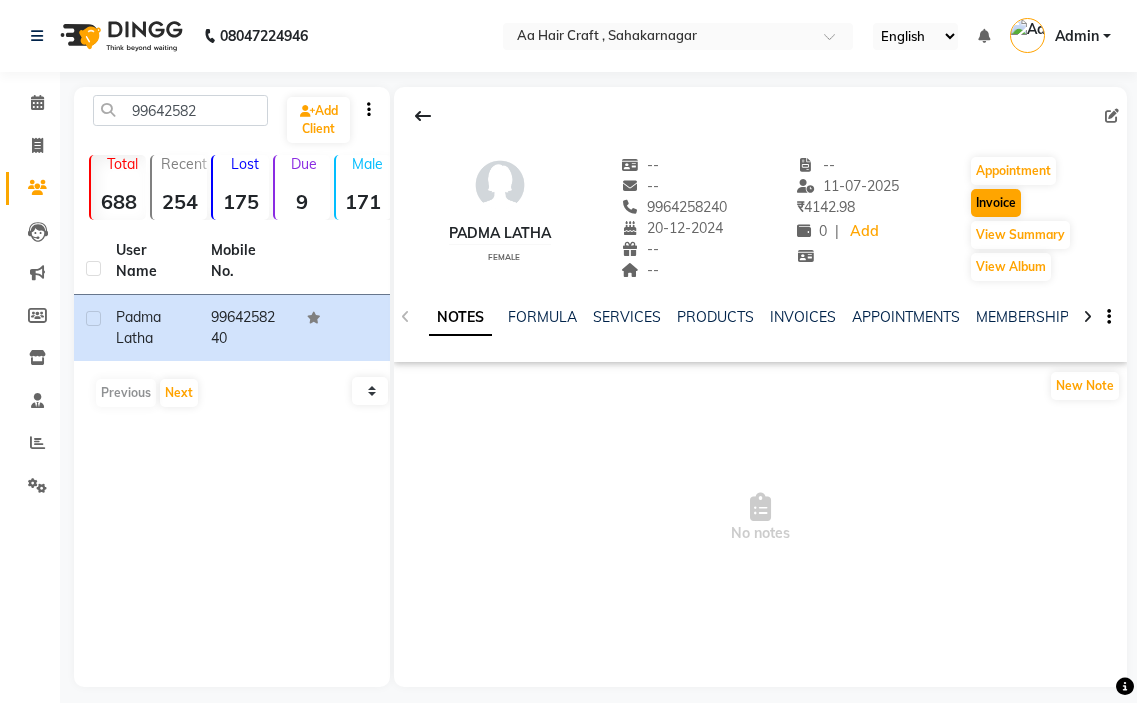 select on "service" 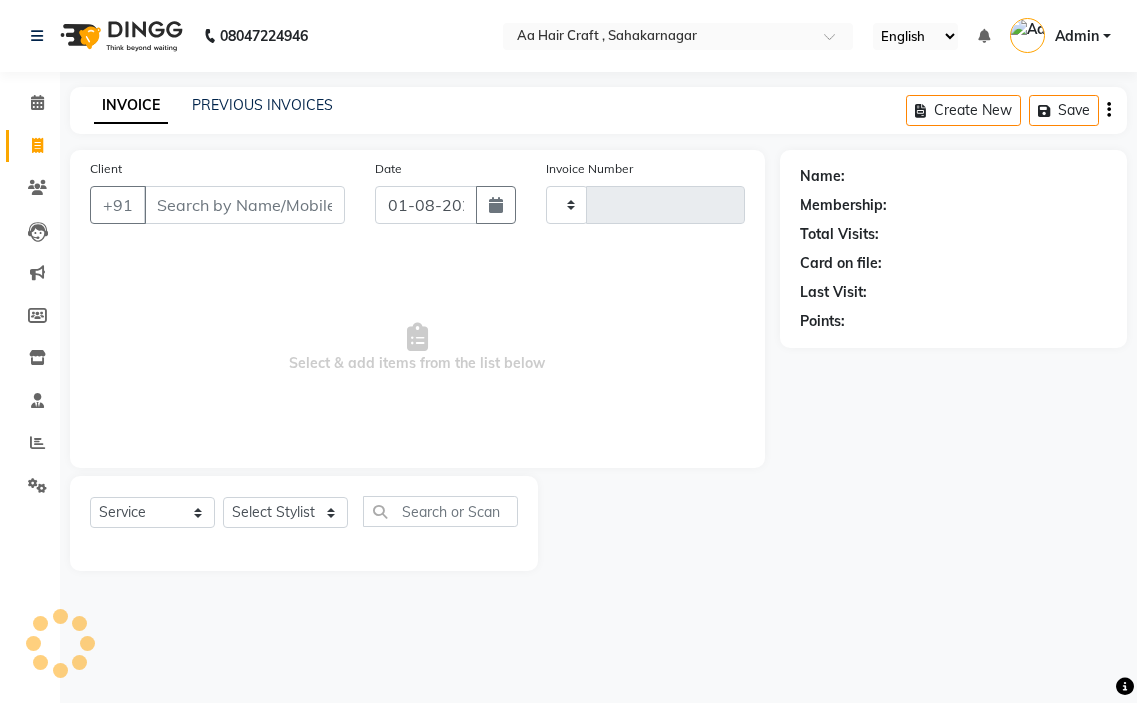 type on "0506" 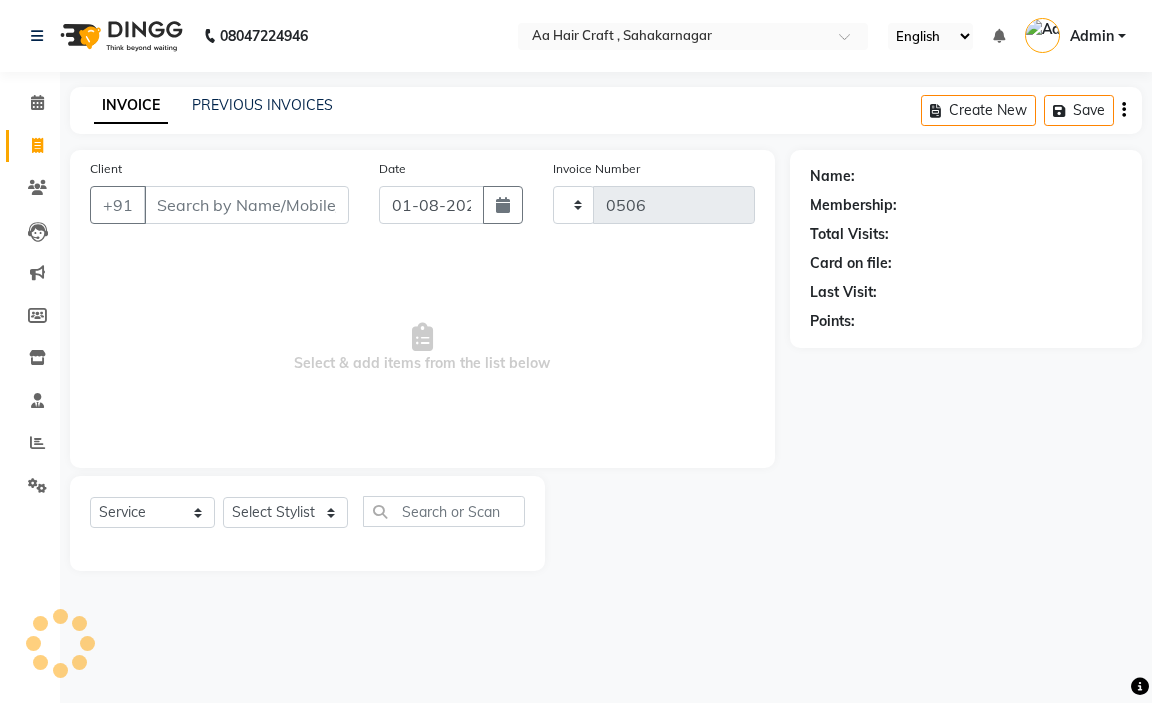 select on "6074" 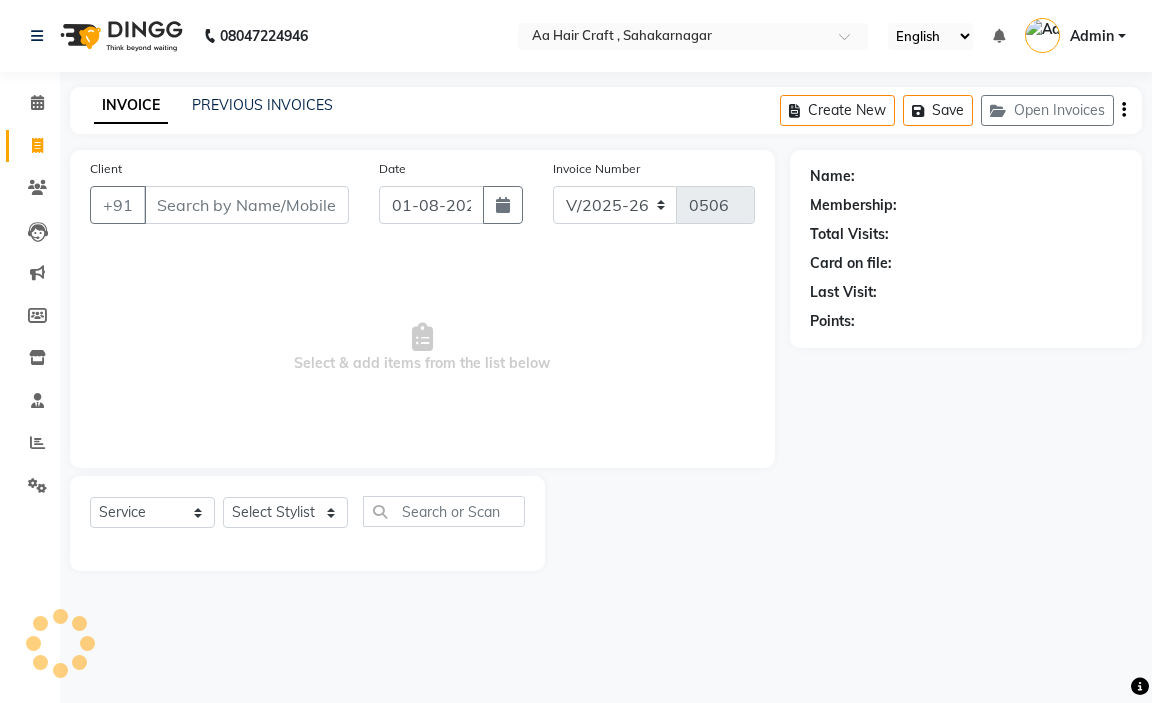 type on "9964258240" 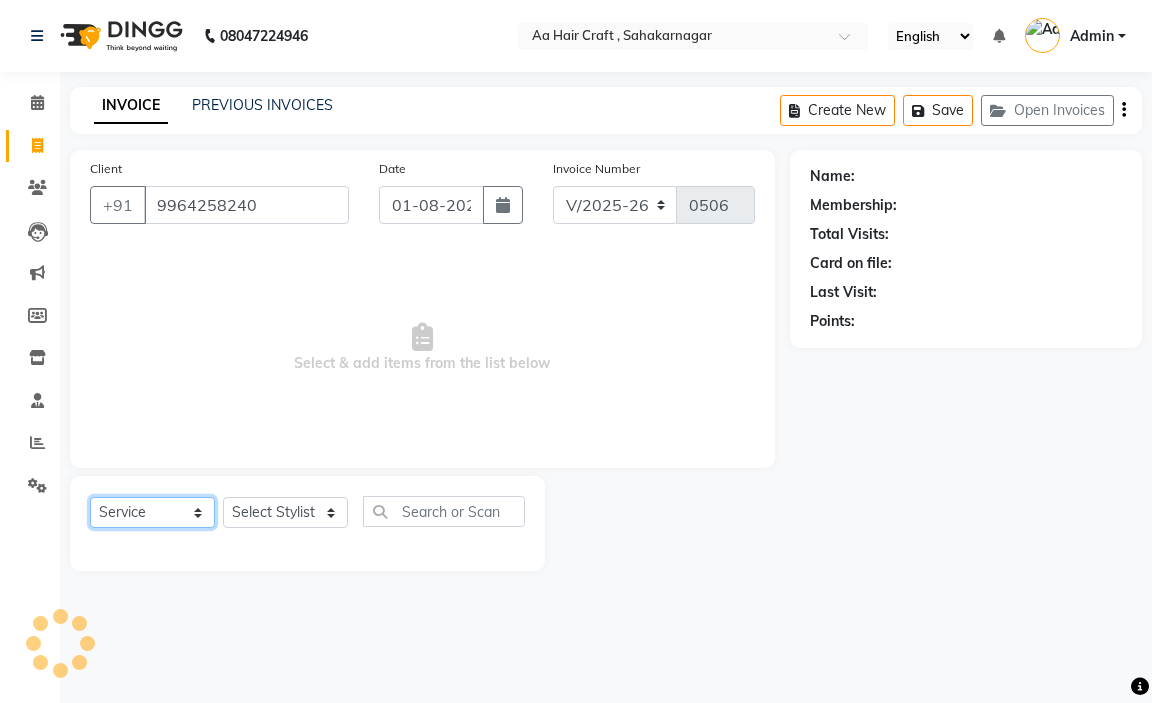click on "Select  Service  Product  Membership  Package Voucher Prepaid Gift Card" 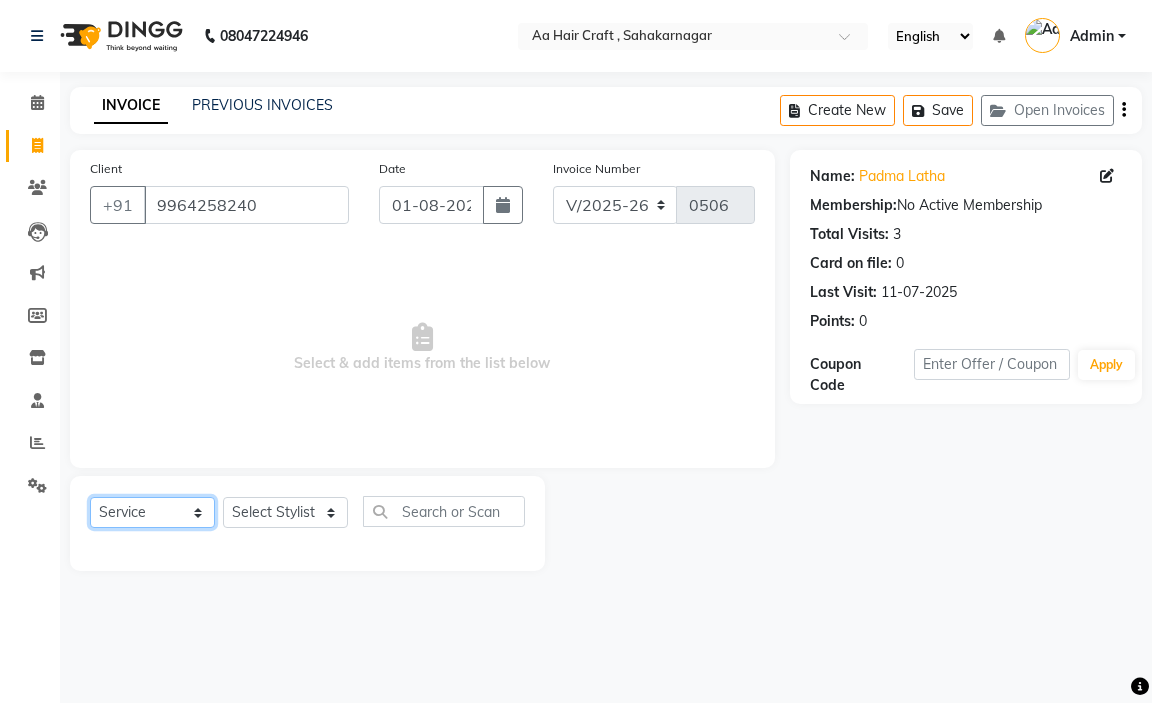 click on "Select  Service  Product  Membership  Package Voucher Prepaid Gift Card" 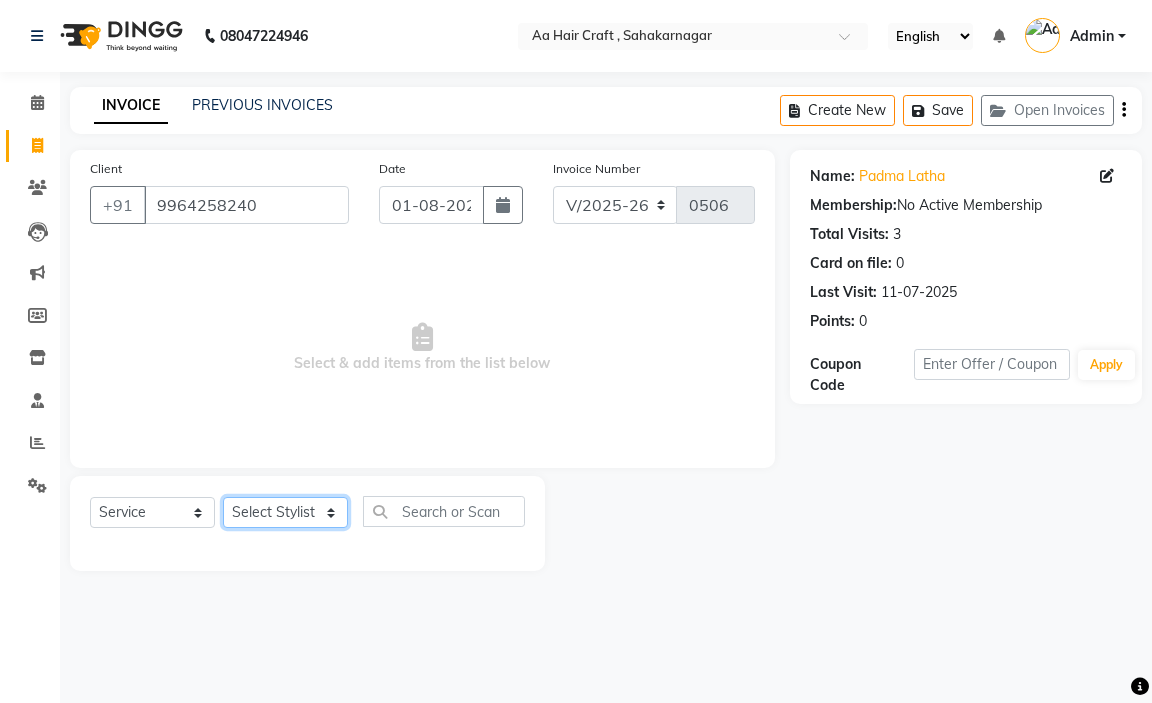 click on "Select Stylist [FIRST] [LAST] [FIRST] [FIRST] [FIRST] beautycian [FIRST] beautycian [FIRST] [FIRST] [FIRST] beauty and hair" 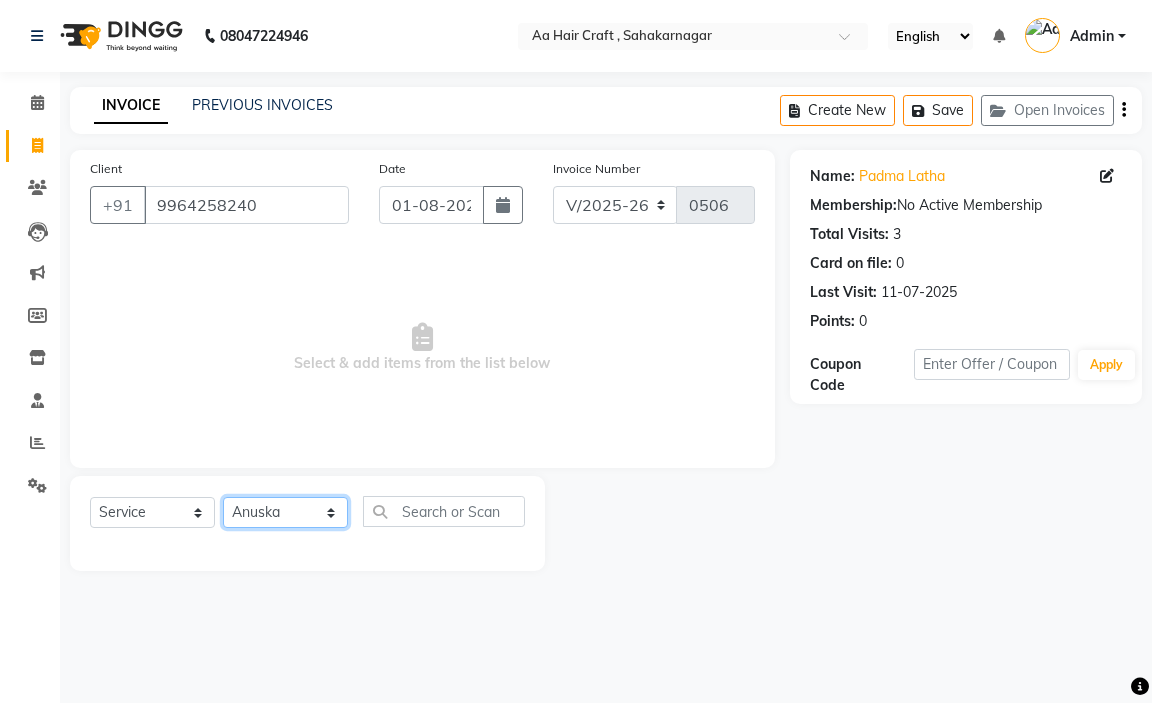 click on "Select Stylist [FIRST] [LAST] [FIRST] [FIRST] [FIRST] beautycian [FIRST] beautycian [FIRST] [FIRST] [FIRST] beauty and hair" 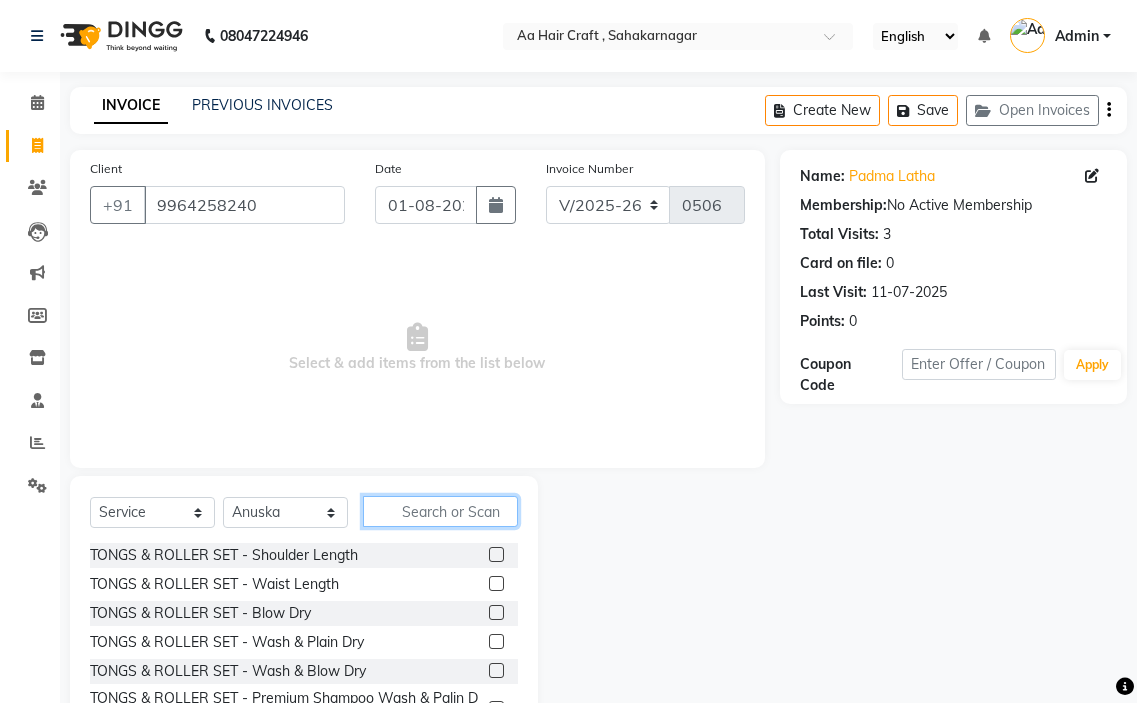 drag, startPoint x: 434, startPoint y: 510, endPoint x: 680, endPoint y: 175, distance: 415.62122 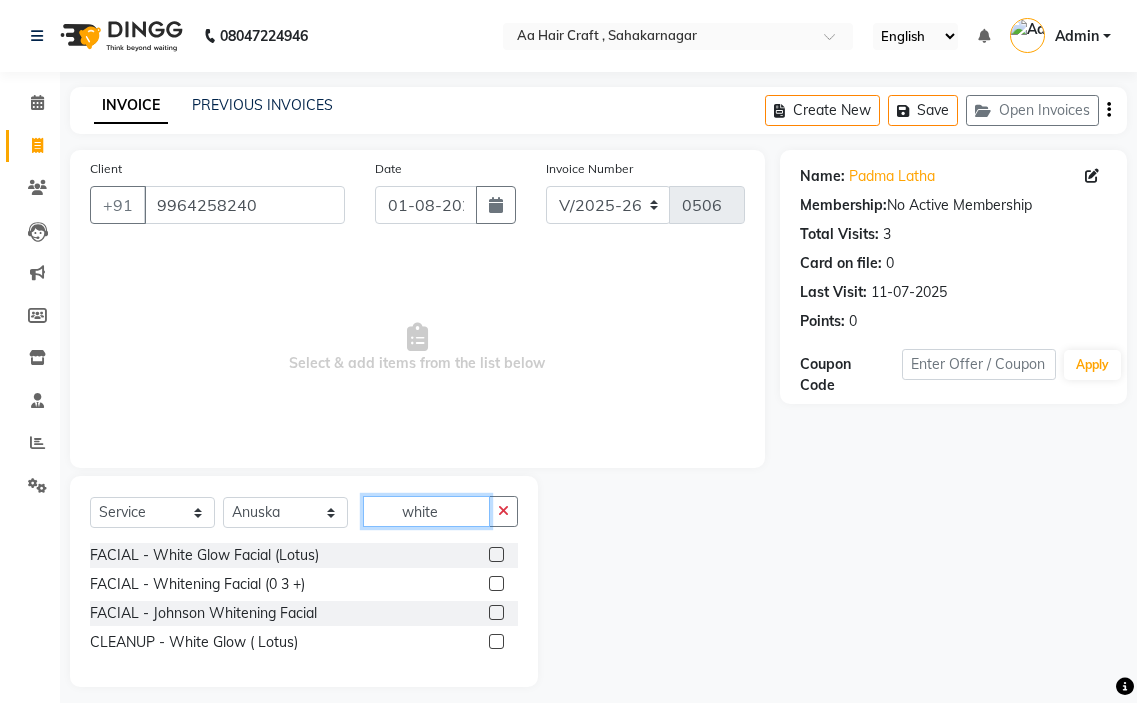 type on "white" 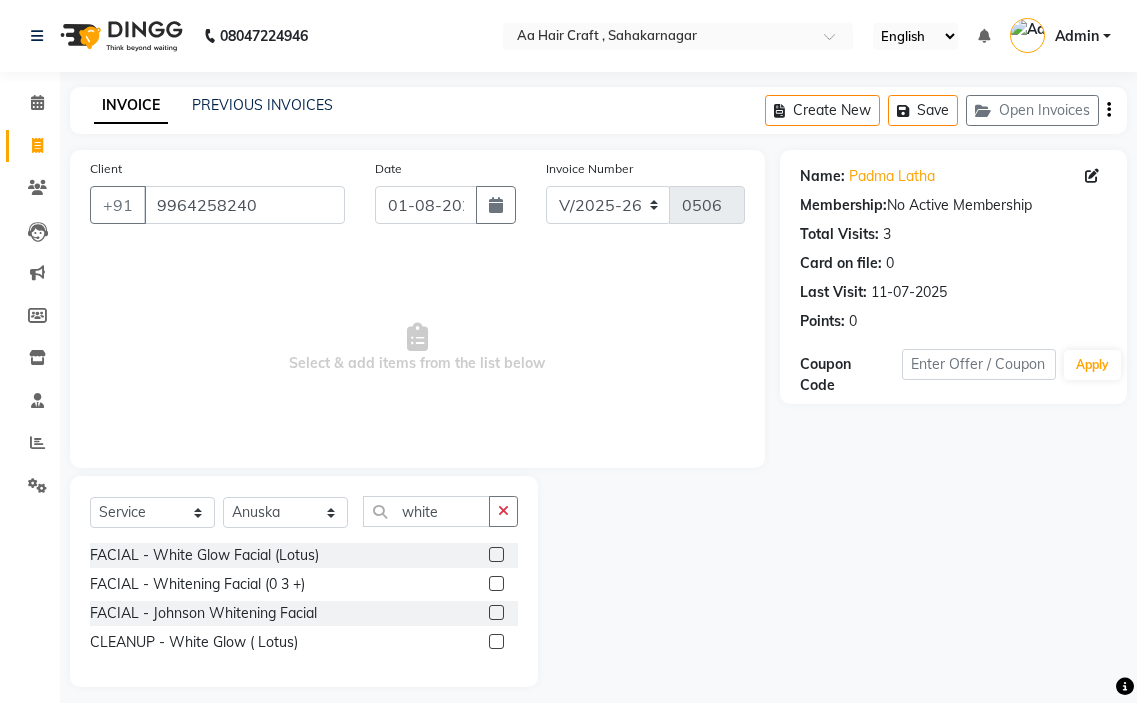 click 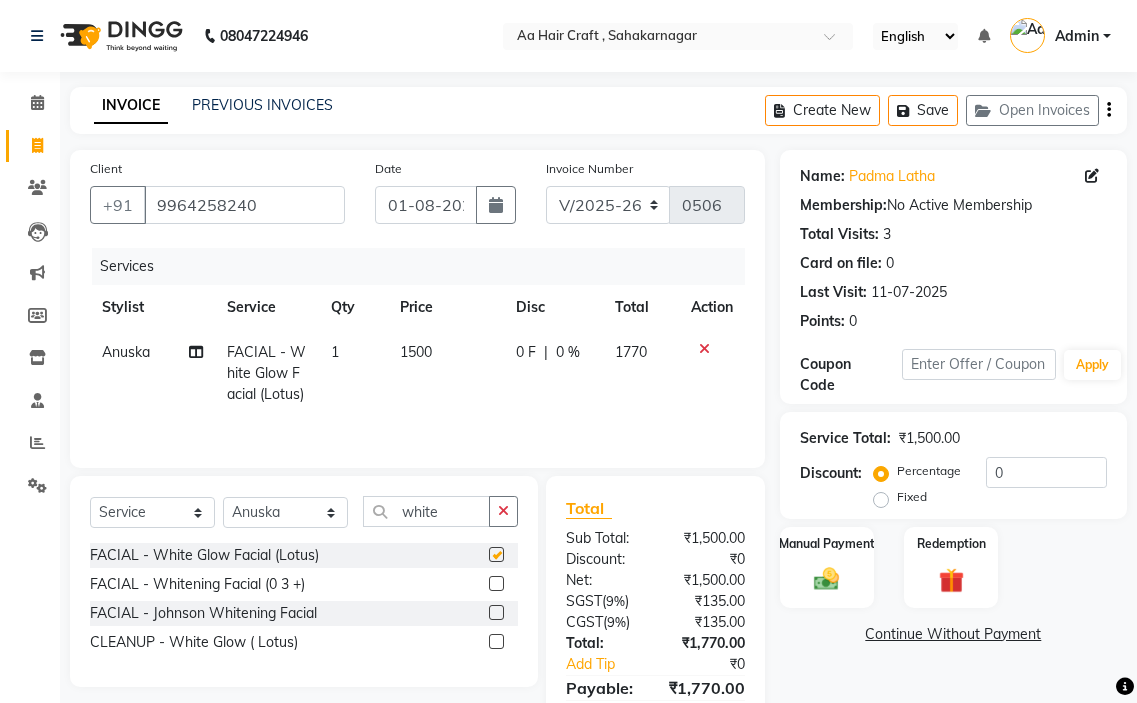 checkbox on "false" 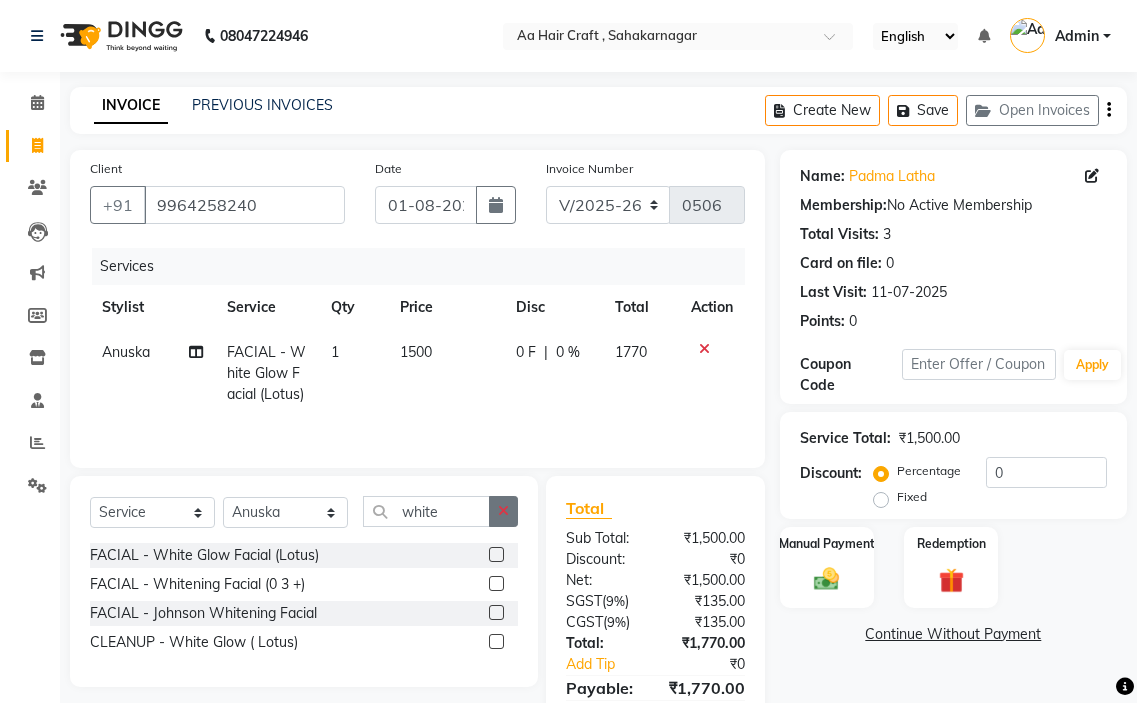 click 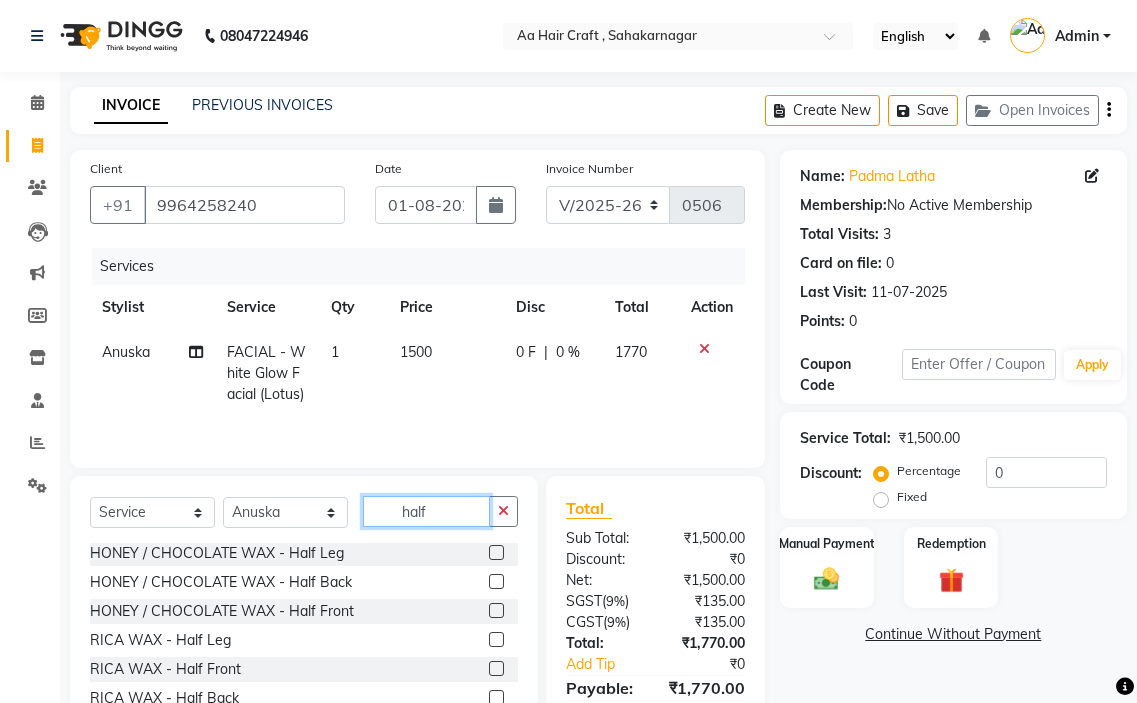 scroll, scrollTop: 177, scrollLeft: 0, axis: vertical 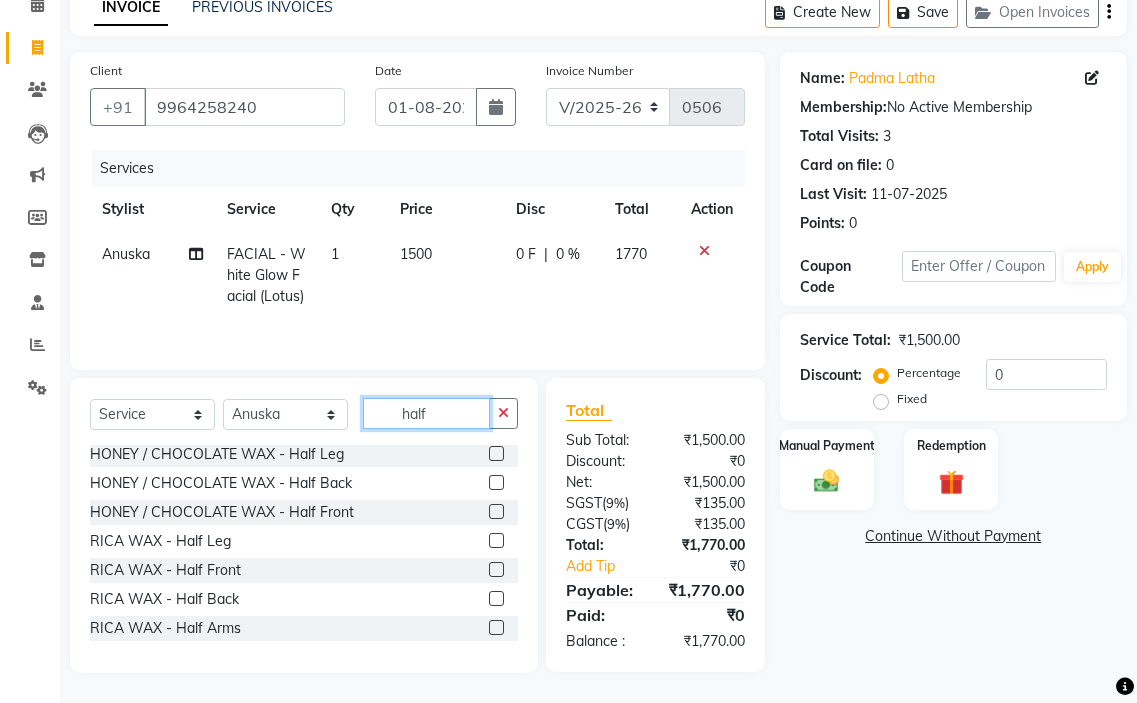 type on "half" 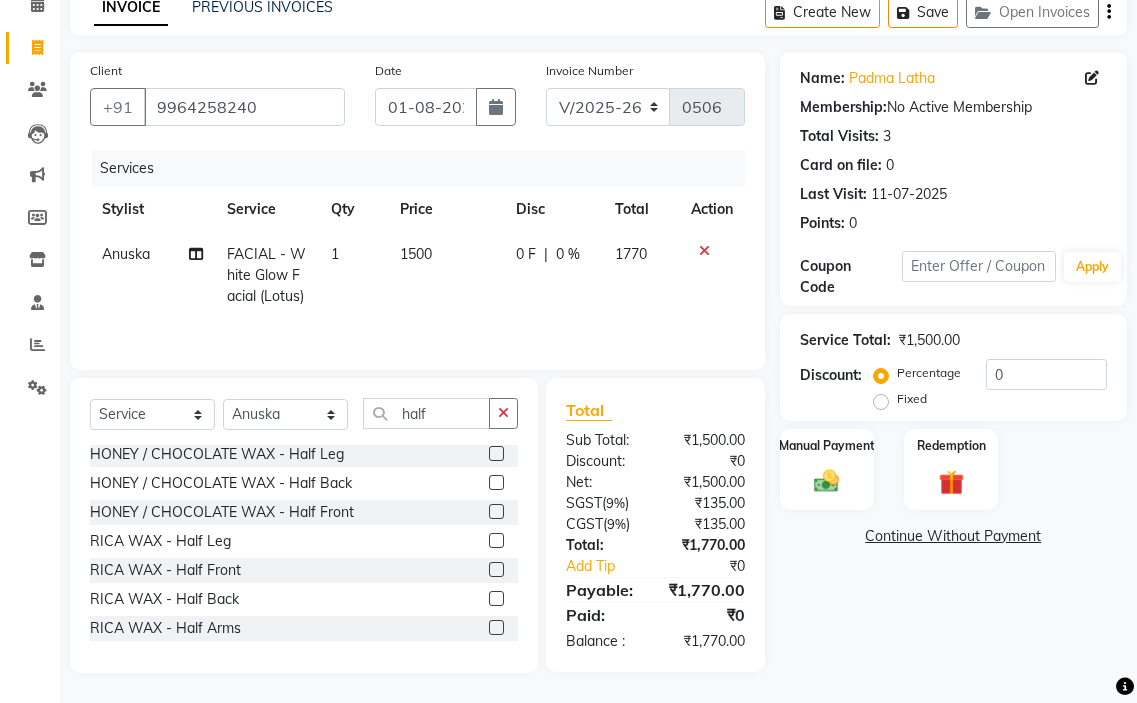 click 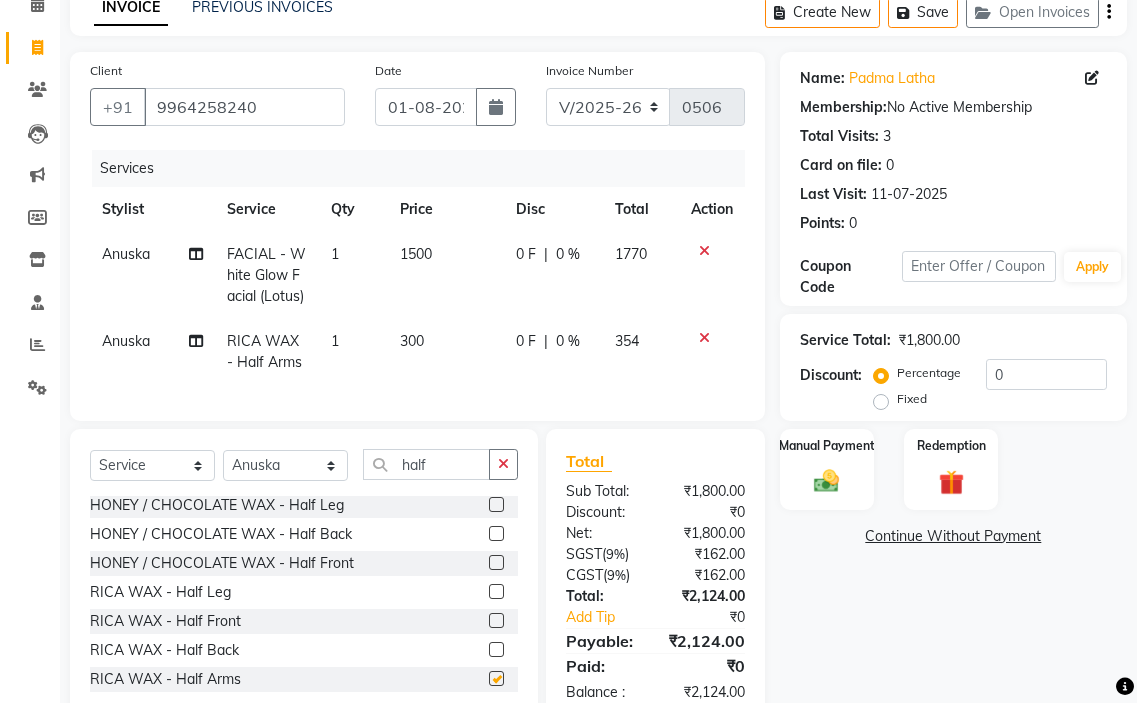 checkbox on "false" 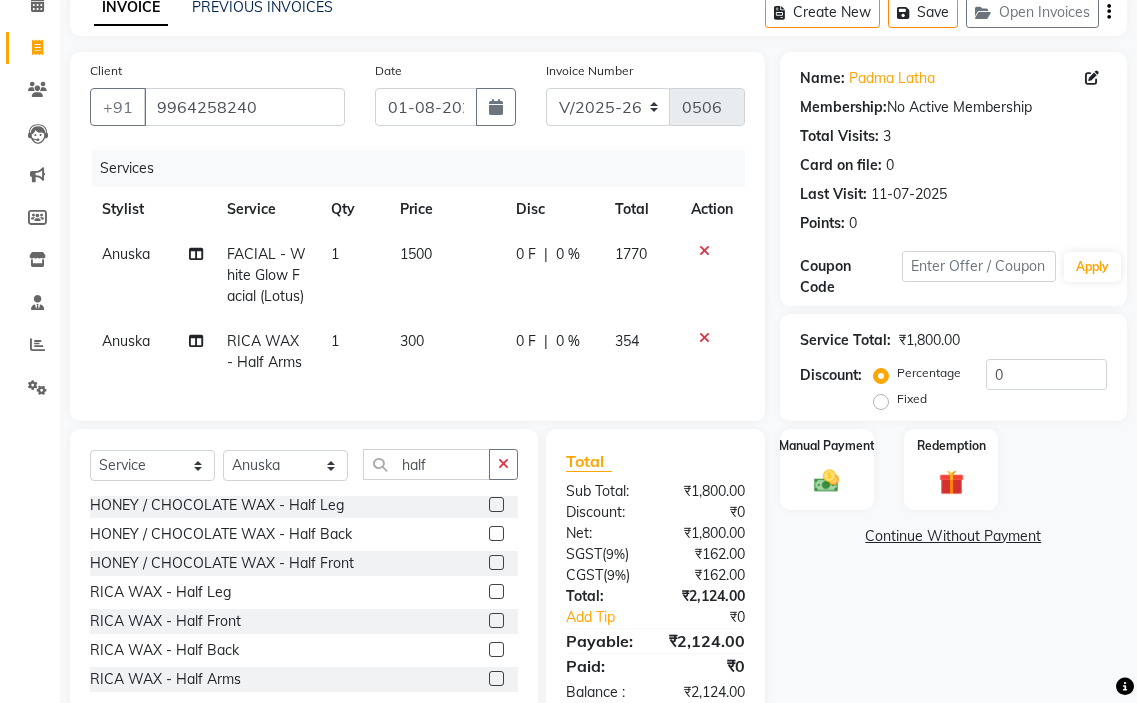 click on "300" 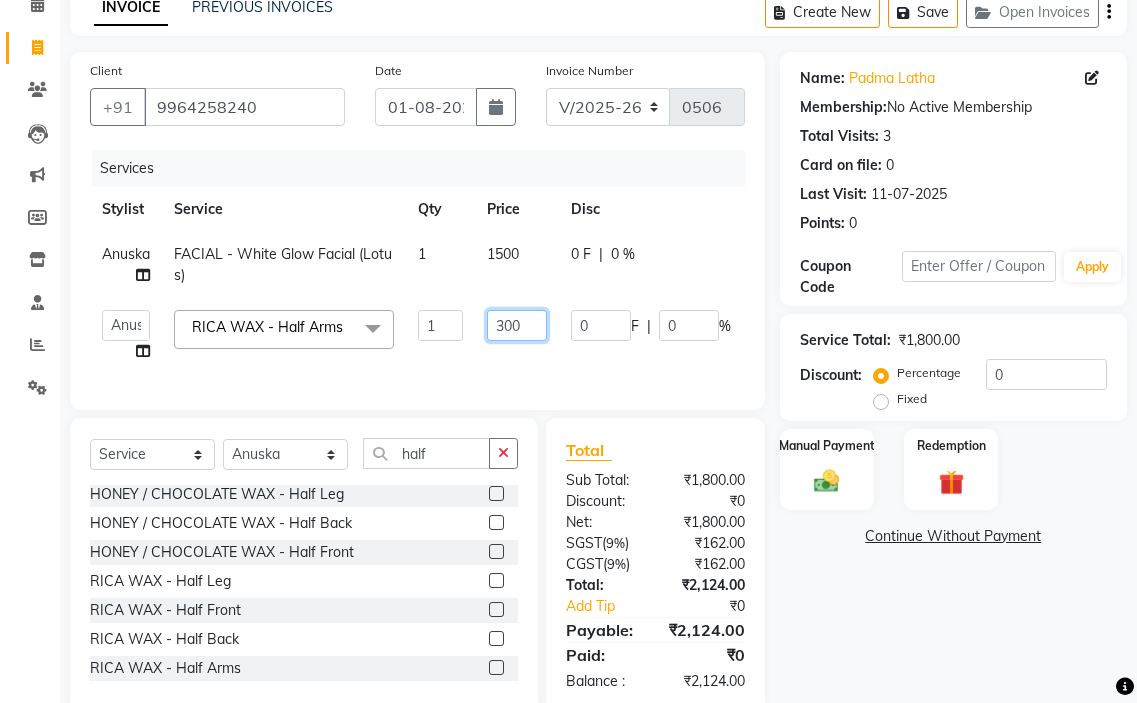 click on "300" 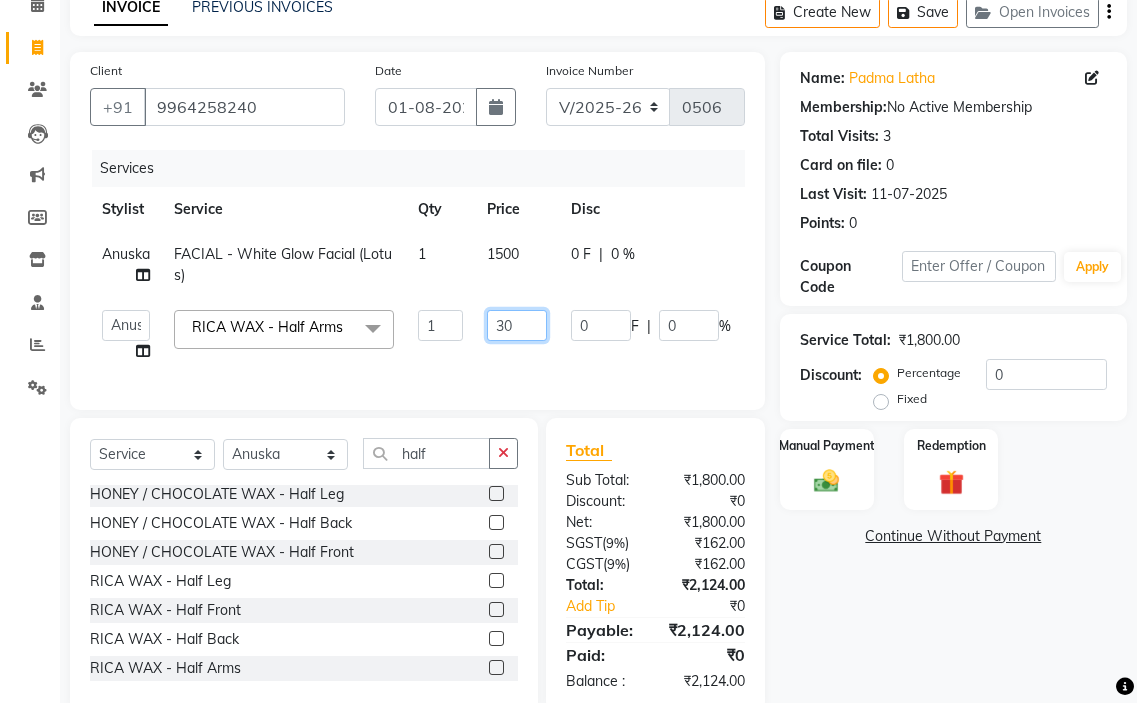 type on "3" 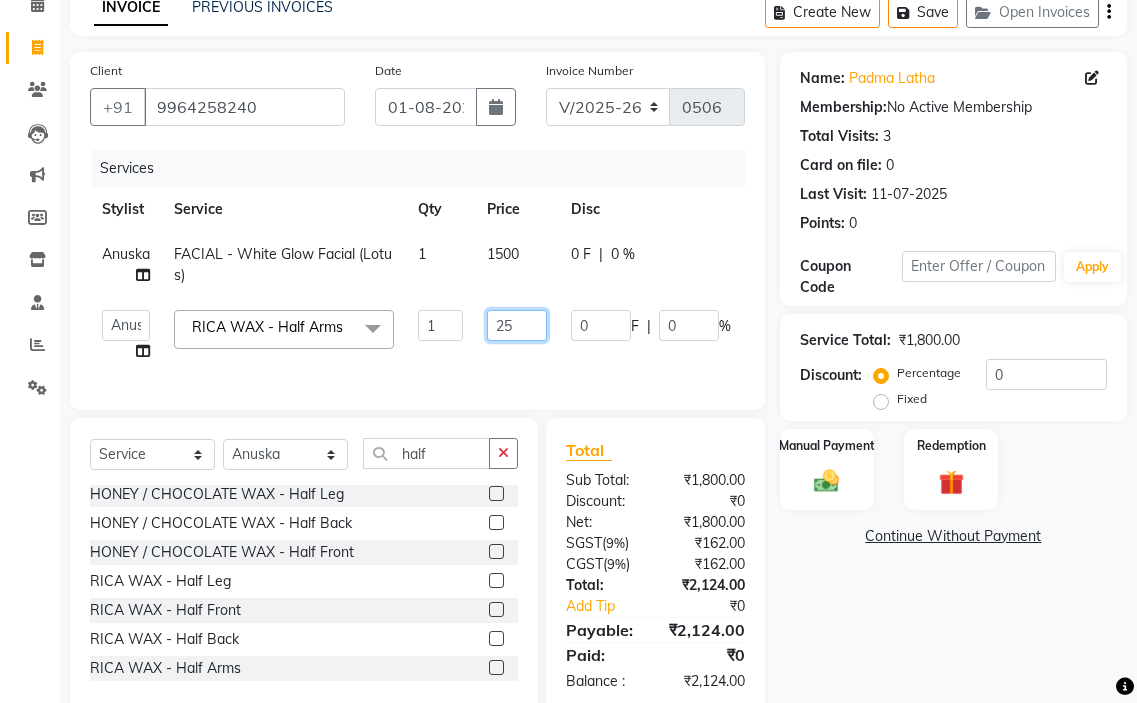 type on "255" 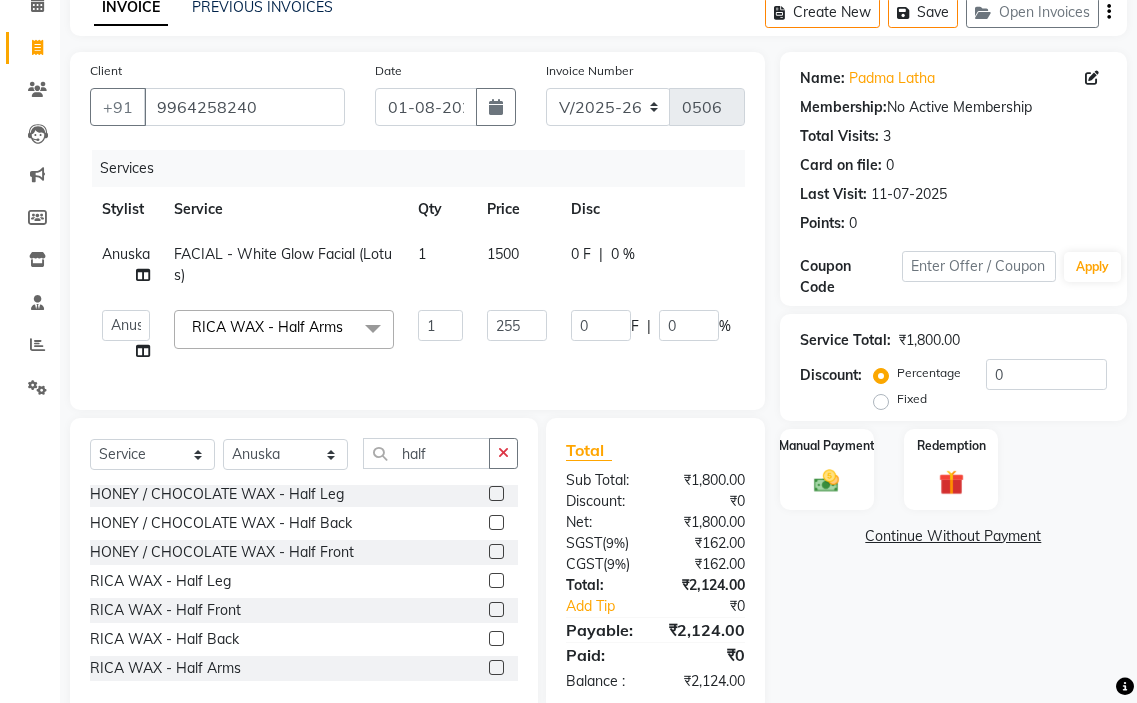 click on "[FIRST] [LAST] stylish   [FIRST]   [FIRST]   [FIRST] beautycian   [FIRST] beautycian   [FIRST]   [FIRST]   [FIRST] beauty and hair  RICA WAX - Half Arms  x TONGS  & ROLLER SET - Shoulder Length TONGS  & ROLLER SET - Waist Length TONGS  & ROLLER SET - Blow Dry TONGS  & ROLLER SET - Wash  & Plain Dry TONGS  & ROLLER SET - Wash  & Blow Dry TONGS  & ROLLER SET - Premium Shampoo Wash  & Palin Dry TONGS  & ROLLER SET - Premium Shampoo Wash  & Blow Dry nanoplasty treatment GLOBAL HAIR COLOUR ( WITH AMMONIA ) - Upto Neck GLOBAL HAIR COLOUR ( WITH AMMONIA ) - Upto Sholder GLOBAL HAIR COLOUR ( WITH AMMONIA ) - Upto Mid-back GLOBAL HAIR COLOUR ( WITH AMMONIA ) - Waist  & Below GLOBAL HAIR COLOUR ( WITH AMMONIA ) - Root touch up (upto 2 inch) GLOBAL HIGHLIGHTS - Upto Neck GLOBAL HIGHLIGHTS - Upto Sholder GLOBAL HIGHLIGHTS - Upto Mid-back GLOBAL HIGHLIGHTS - Waist  & Below GLOBAL HIGHLIGHTS - Crown Highlights GLOBAL HIGHLIGHTS - Highlight Perstreaks  & Prelightninh SMOOTHENING / REBONDING - Upto Neck SMOOTHENING / REBONDING - Upto Sholder 1 255 0 F" 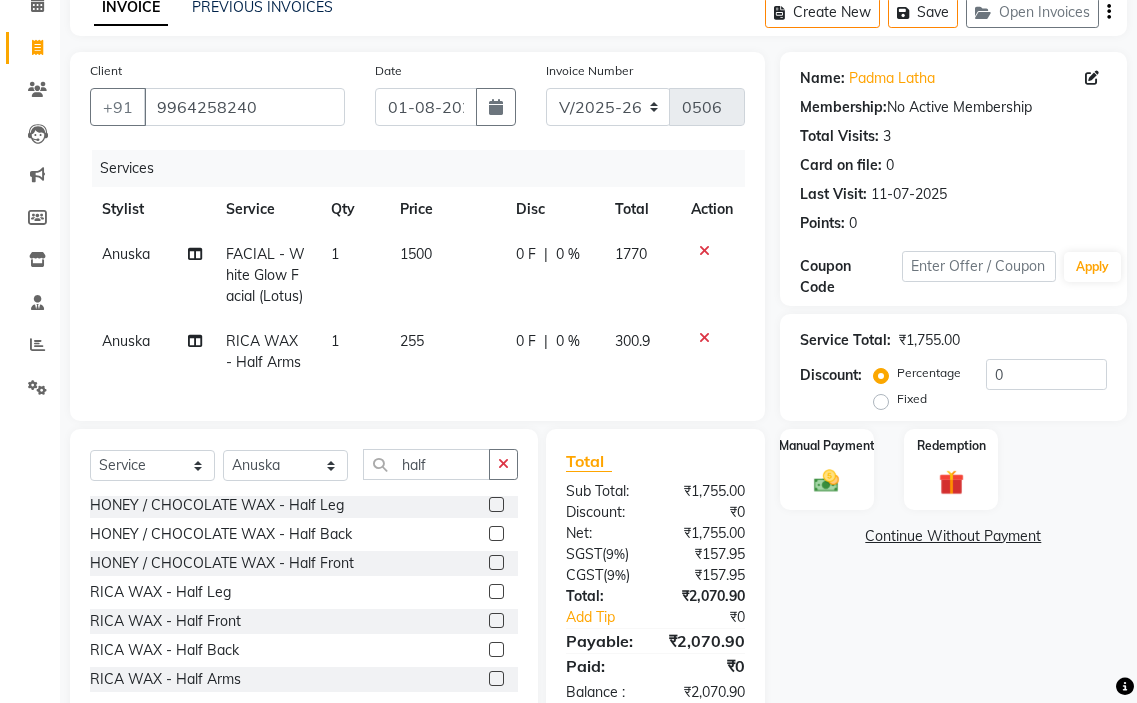 click on "1500" 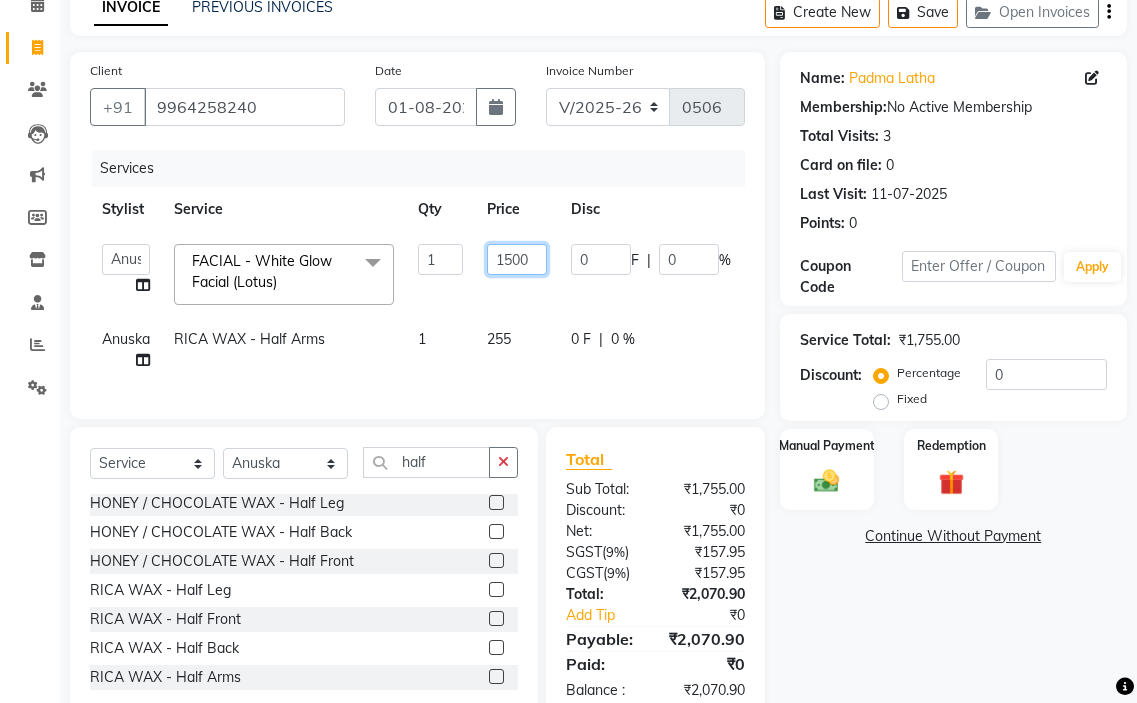 click on "1500" 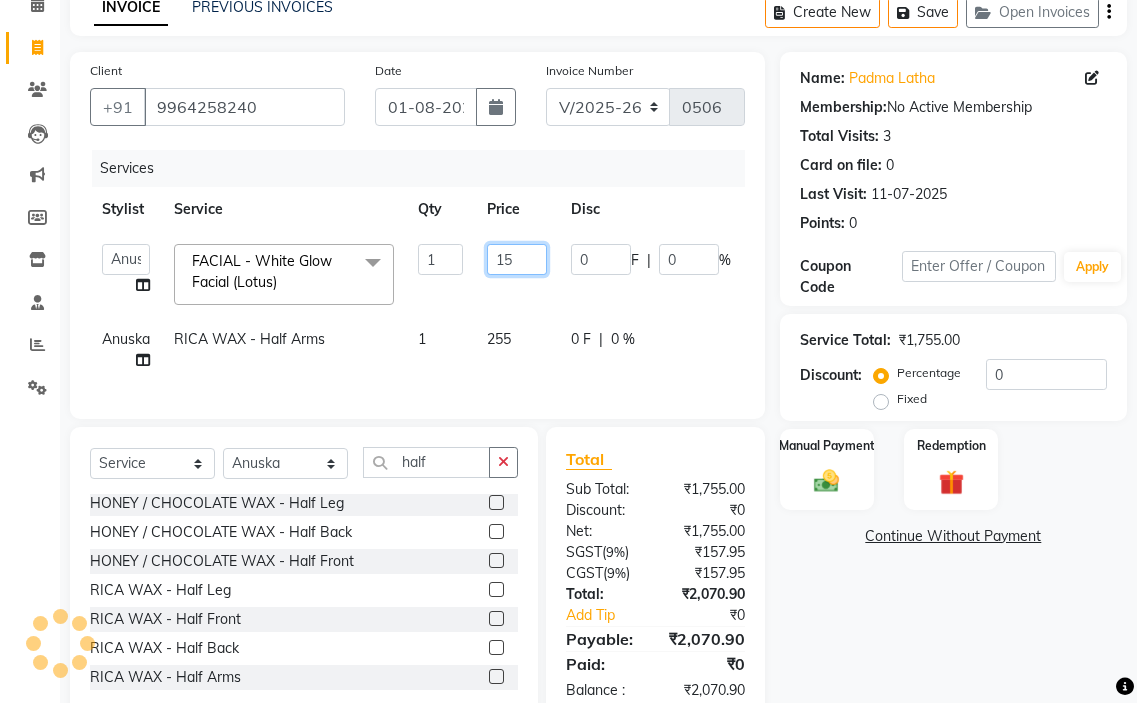 type on "1" 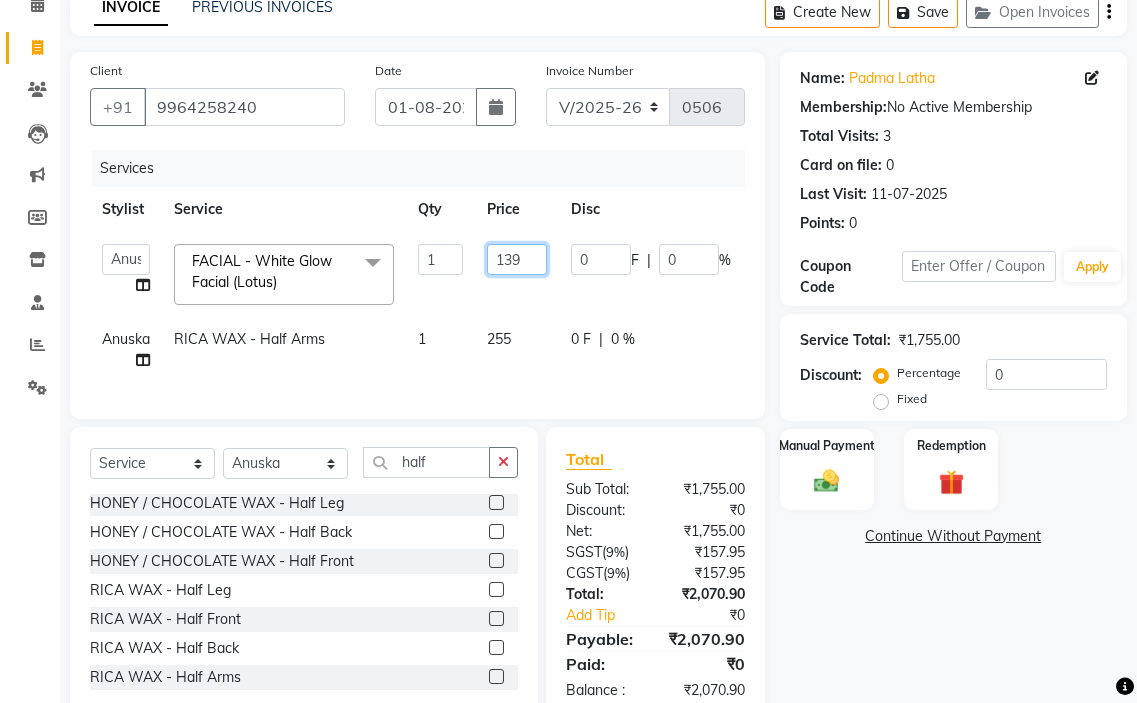 type on "1399" 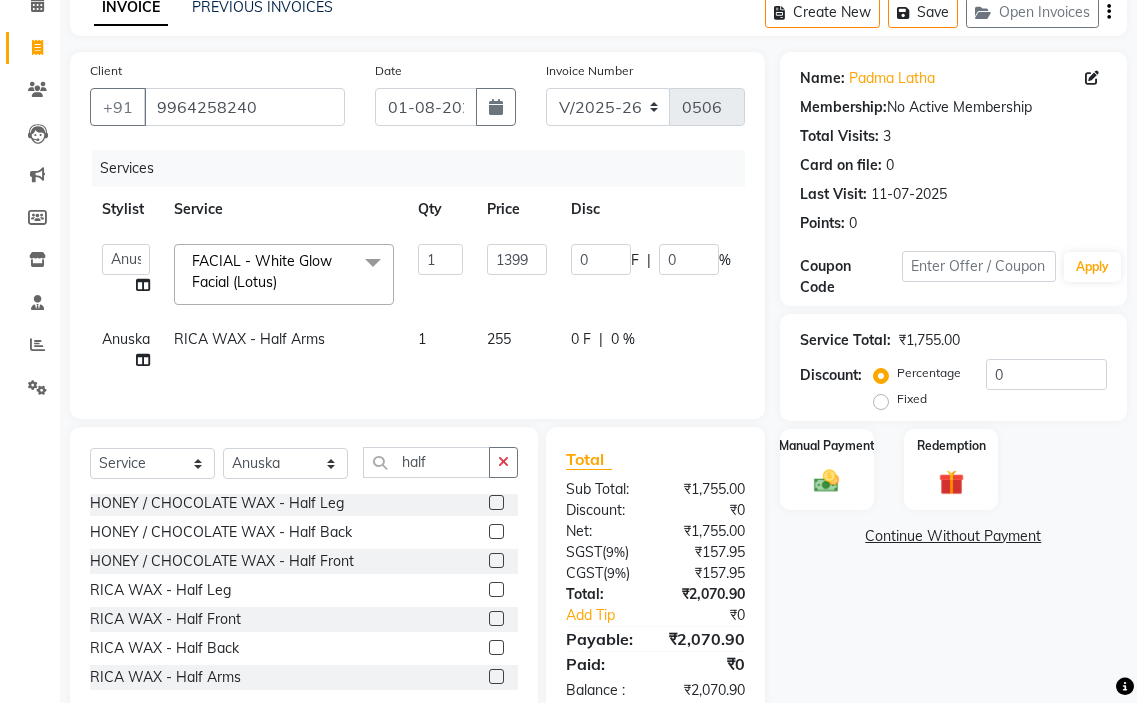 click on "[FIRST] [LAST] stylish   [FIRST]   [FIRST]   [FIRST] beautycian   [FIRST] beautycian   [FIRST]   [FIRST]   [FIRST] beauty and hair  FACIAL - White Glow Facial (Lotus)  x TONGS  & ROLLER SET - Shoulder Length TONGS  & ROLLER SET - Waist Length TONGS  & ROLLER SET - Blow Dry TONGS  & ROLLER SET - Wash  & Plain Dry TONGS  & ROLLER SET - Wash  & Blow Dry TONGS  & ROLLER SET - Premium Shampoo Wash  & Palin Dry TONGS  & ROLLER SET - Premium Shampoo Wash  & Blow Dry nanoplasty treatment GLOBAL HAIR COLOUR ( WITH AMMONIA ) - Upto Neck GLOBAL HAIR COLOUR ( WITH AMMONIA ) - Upto Sholder GLOBAL HAIR COLOUR ( WITH AMMONIA ) - Upto Mid-back GLOBAL HAIR COLOUR ( WITH AMMONIA ) - Waist  & Below GLOBAL HAIR COLOUR ( WITH AMMONIA ) - Root touch up (upto 2 inch) GLOBAL HIGHLIGHTS - Upto Neck GLOBAL HIGHLIGHTS - Upto Sholder GLOBAL HIGHLIGHTS - Upto Mid-back GLOBAL HIGHLIGHTS - Waist  & Below GLOBAL HIGHLIGHTS - Crown Highlights GLOBAL HIGHLIGHTS - Highlight Perstreaks  & Prelightninh SMOOTHENING / REBONDING - Upto Neck KERATIN - Upto Neck DE TAN - Feet" 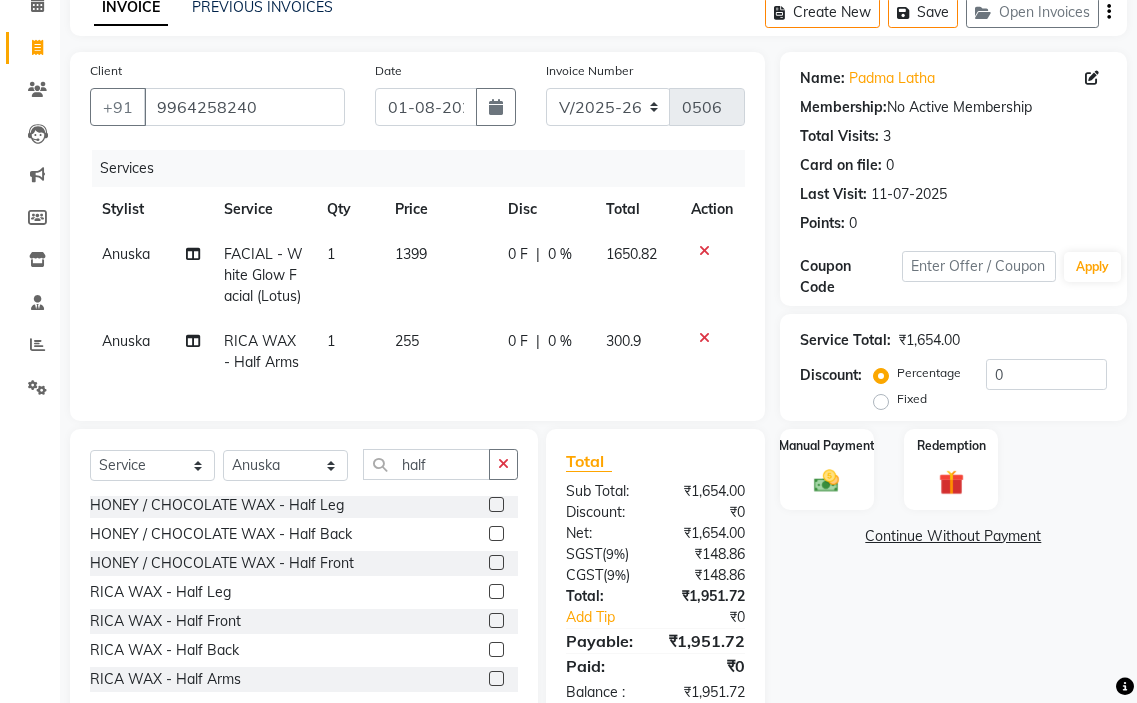 click on "1399" 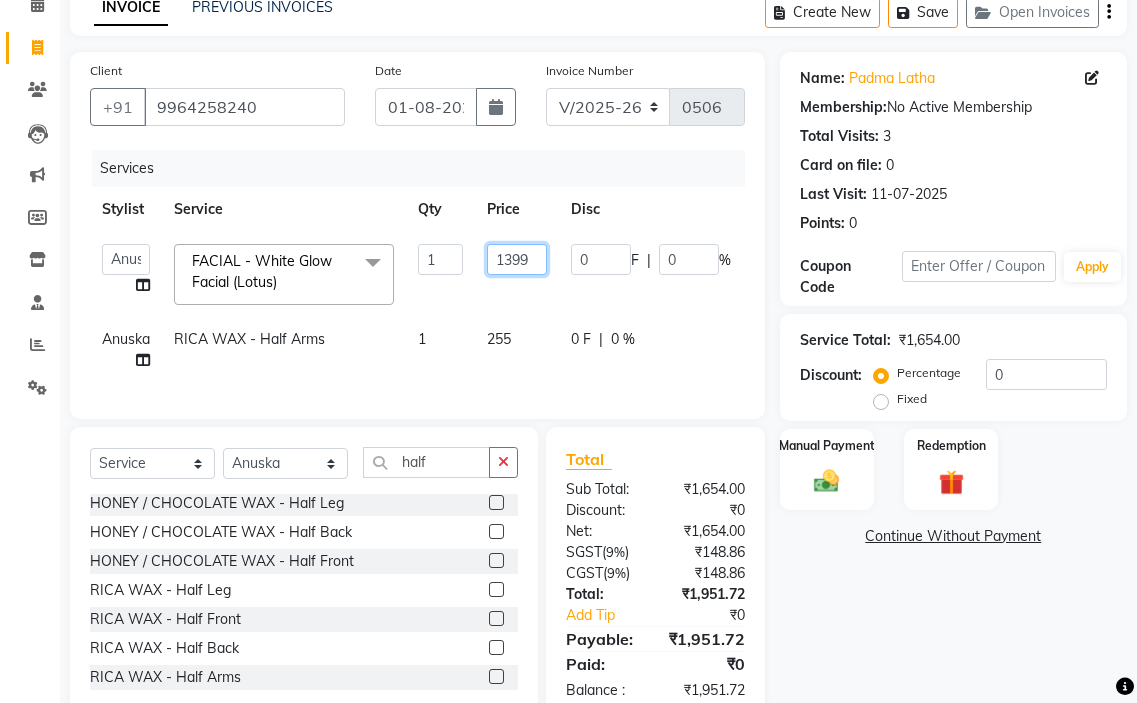 click on "1399" 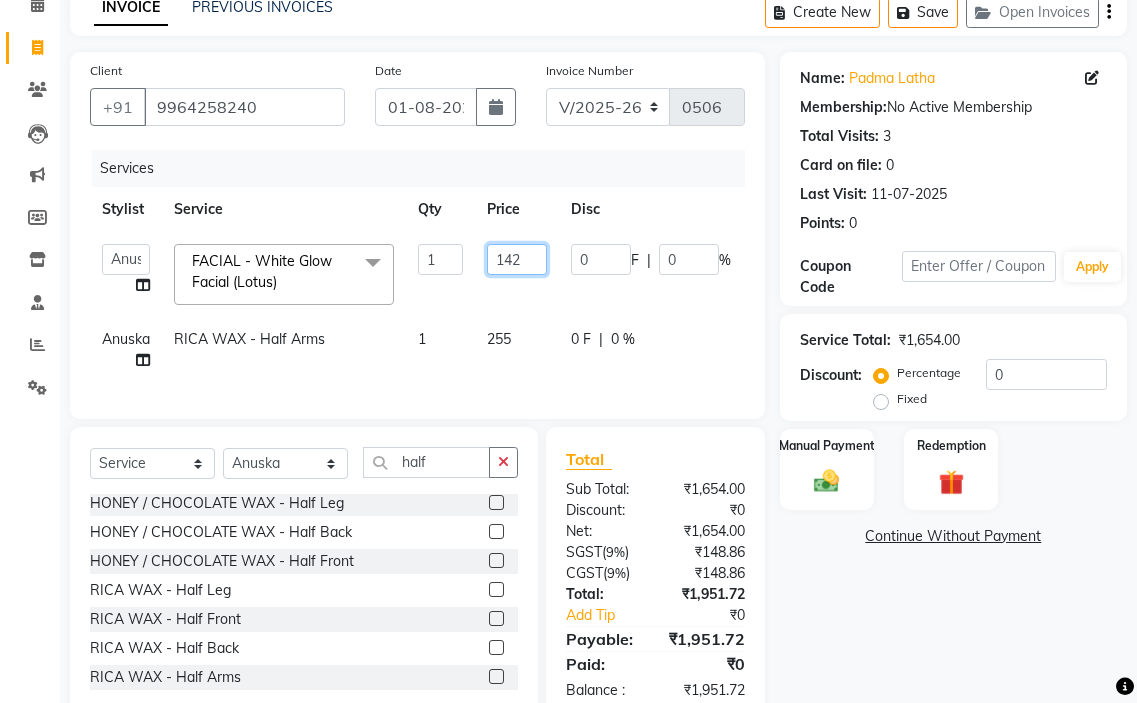 type on "1420" 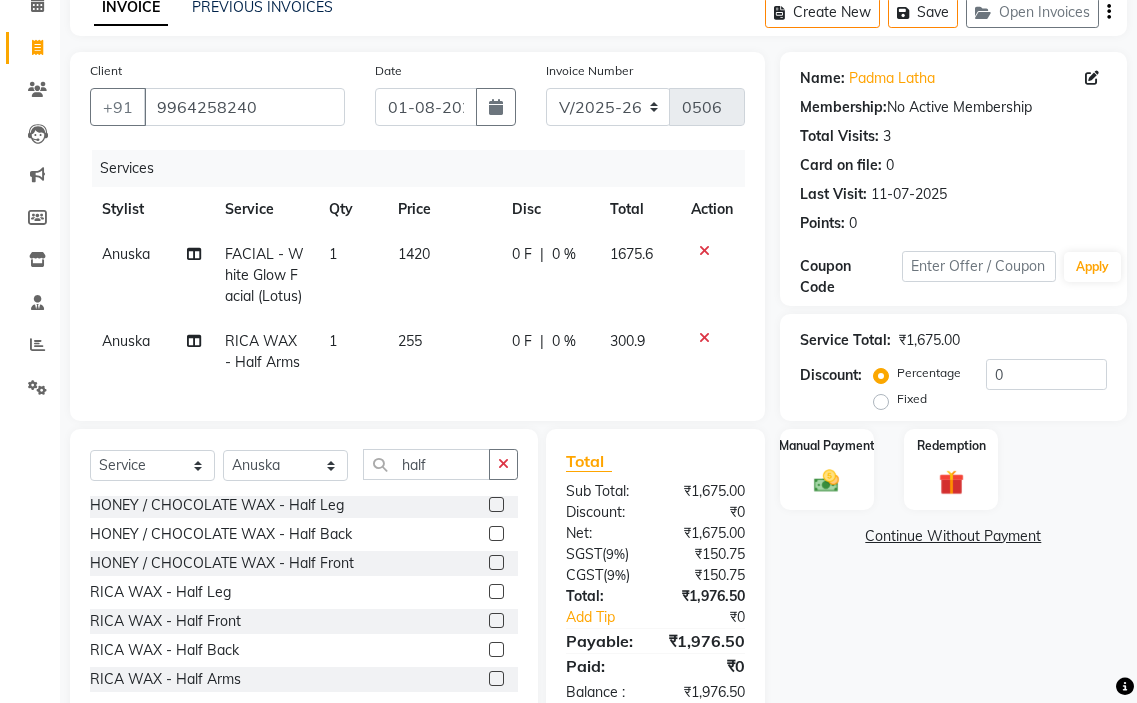 click on "[FIRST] FACIAL - White Glow Facial (Lotus) 1 1420 0 F | 0 % 1675.6" 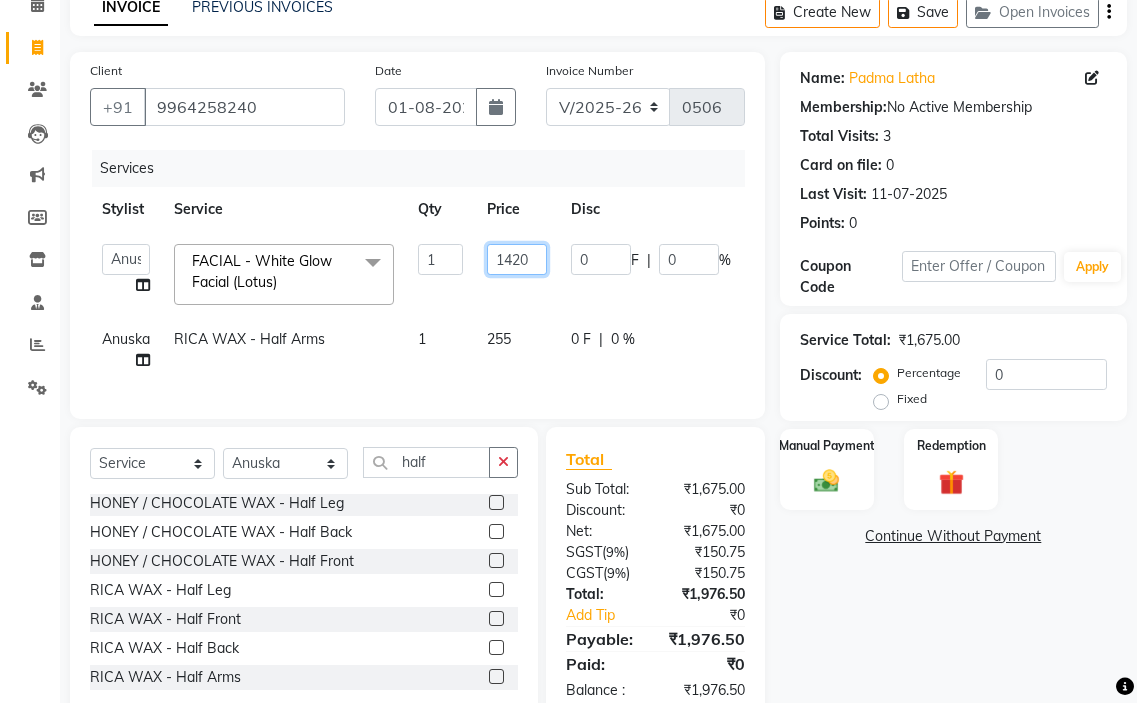 click on "1420" 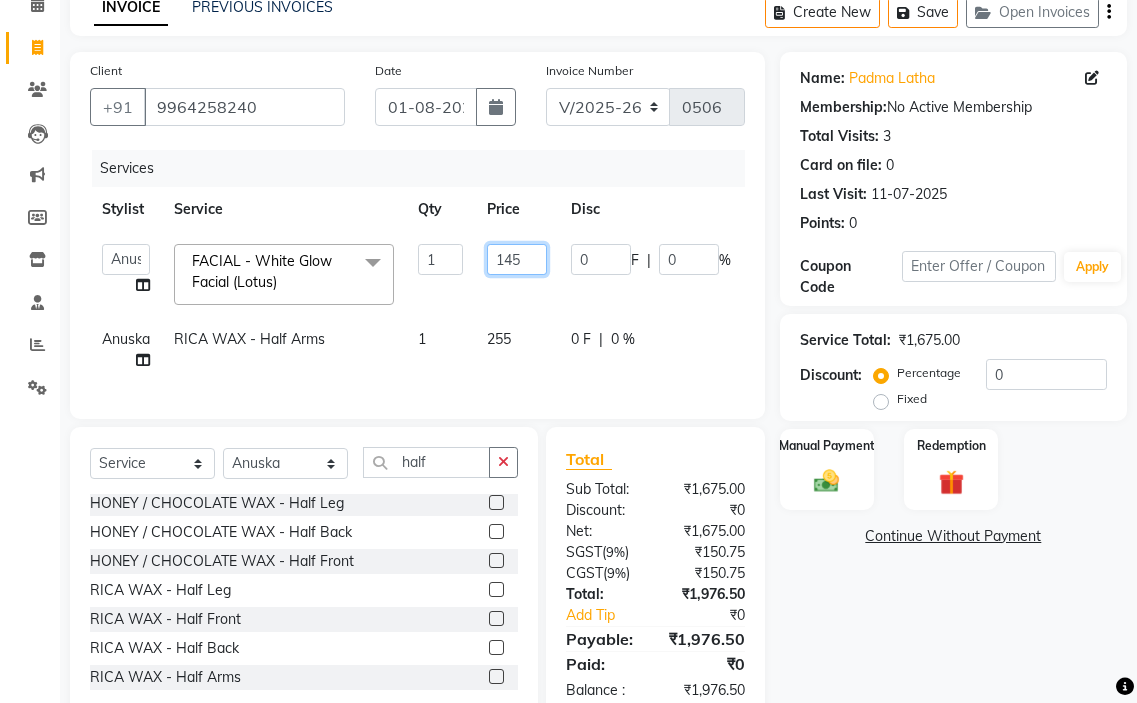 type on "1450" 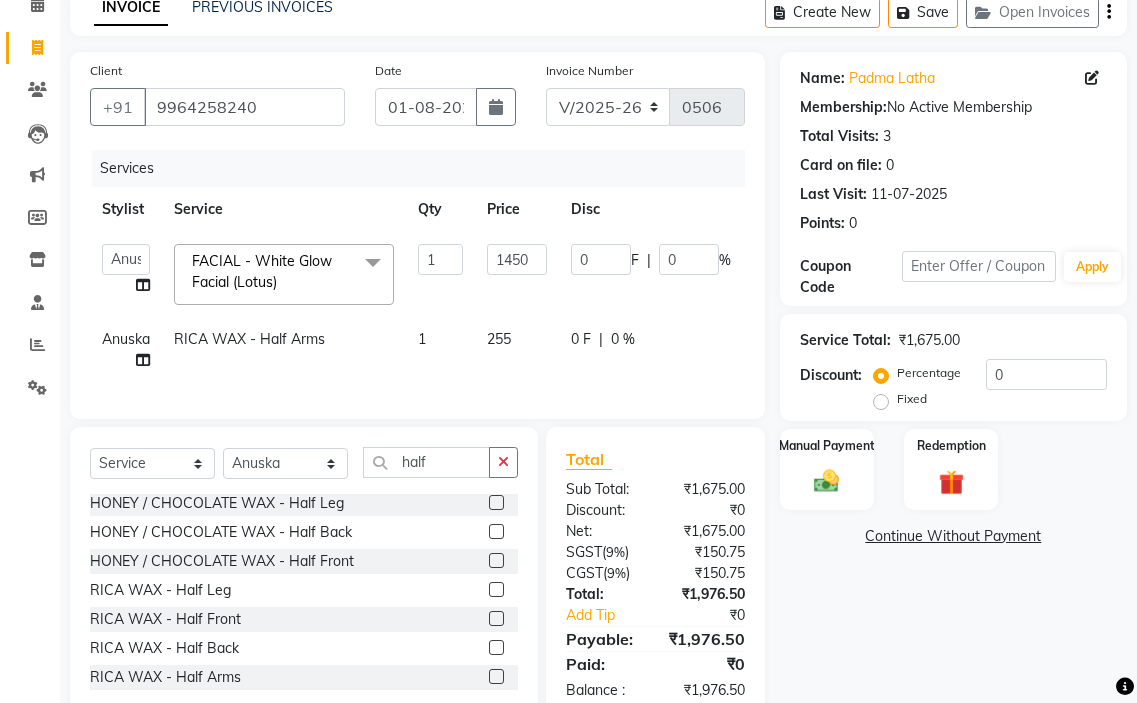 click on "[FIRST] [LAST] stylish   [FIRST]   [FIRST]   [FIRST] beautycian   [FIRST] beautycian   [FIRST]   [FIRST]   [FIRST] beauty and hair  FACIAL - White Glow Facial (Lotus)  x TONGS  & ROLLER SET - Shoulder Length TONGS  & ROLLER SET - Waist Length TONGS  & ROLLER SET - Blow Dry TONGS  & ROLLER SET - Wash  & Plain Dry TONGS  & ROLLER SET - Wash  & Blow Dry TONGS  & ROLLER SET - Premium Shampoo Wash  & Palin Dry TONGS  & ROLLER SET - Premium Shampoo Wash  & Blow Dry nanoplasty treatment GLOBAL HAIR COLOUR ( WITH AMMONIA ) - Upto Neck GLOBAL HAIR COLOUR ( WITH AMMONIA ) - Upto Sholder GLOBAL HAIR COLOUR ( WITH AMMONIA ) - Upto Mid-back GLOBAL HAIR COLOUR ( WITH AMMONIA ) - Waist  & Below GLOBAL HAIR COLOUR ( WITH AMMONIA ) - Root touch up (upto 2 inch) GLOBAL HIGHLIGHTS - Upto Neck GLOBAL HIGHLIGHTS - Upto Sholder GLOBAL HIGHLIGHTS - Upto Mid-back GLOBAL HIGHLIGHTS - Waist  & Below GLOBAL HIGHLIGHTS - Crown Highlights GLOBAL HIGHLIGHTS - Highlight Perstreaks  & Prelightninh SMOOTHENING / REBONDING - Upto Neck KERATIN - Upto Neck DE TAN - Feet" 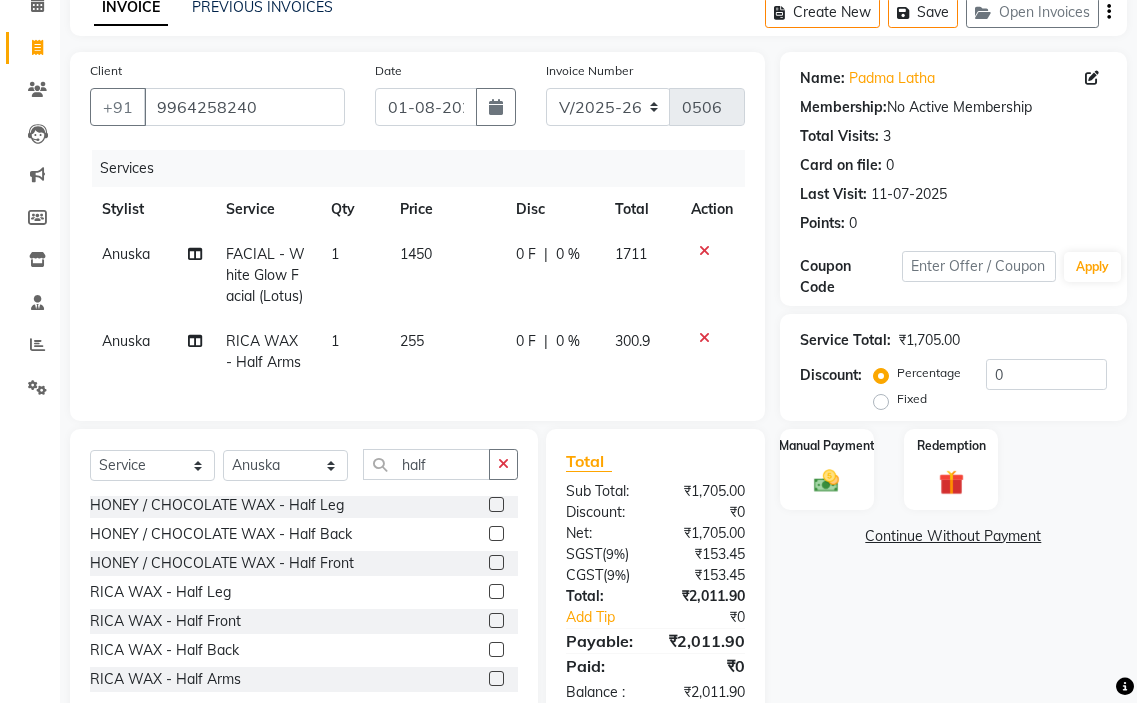 click on "1450" 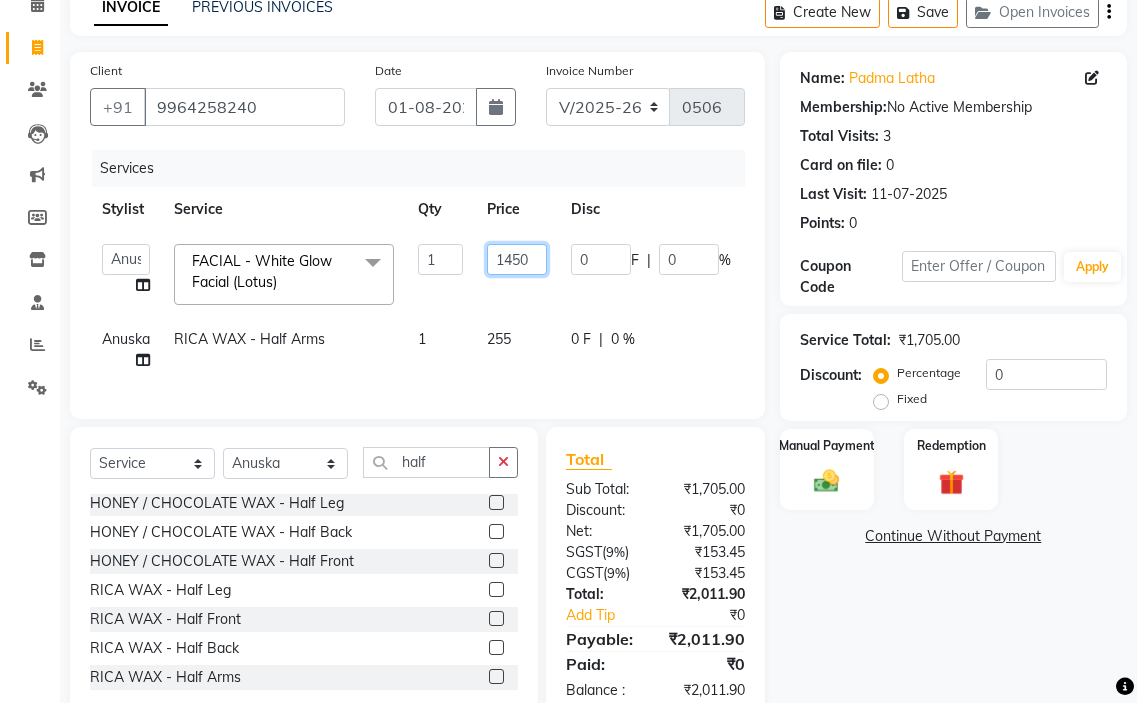 click on "1450" 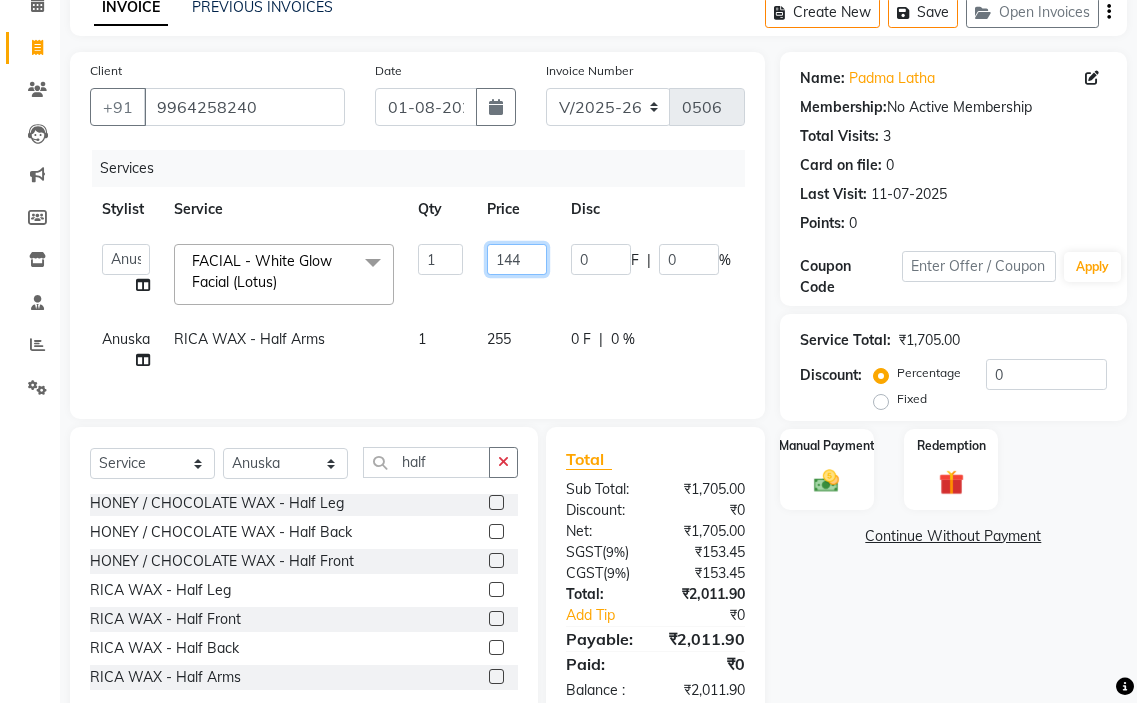 type on "1448" 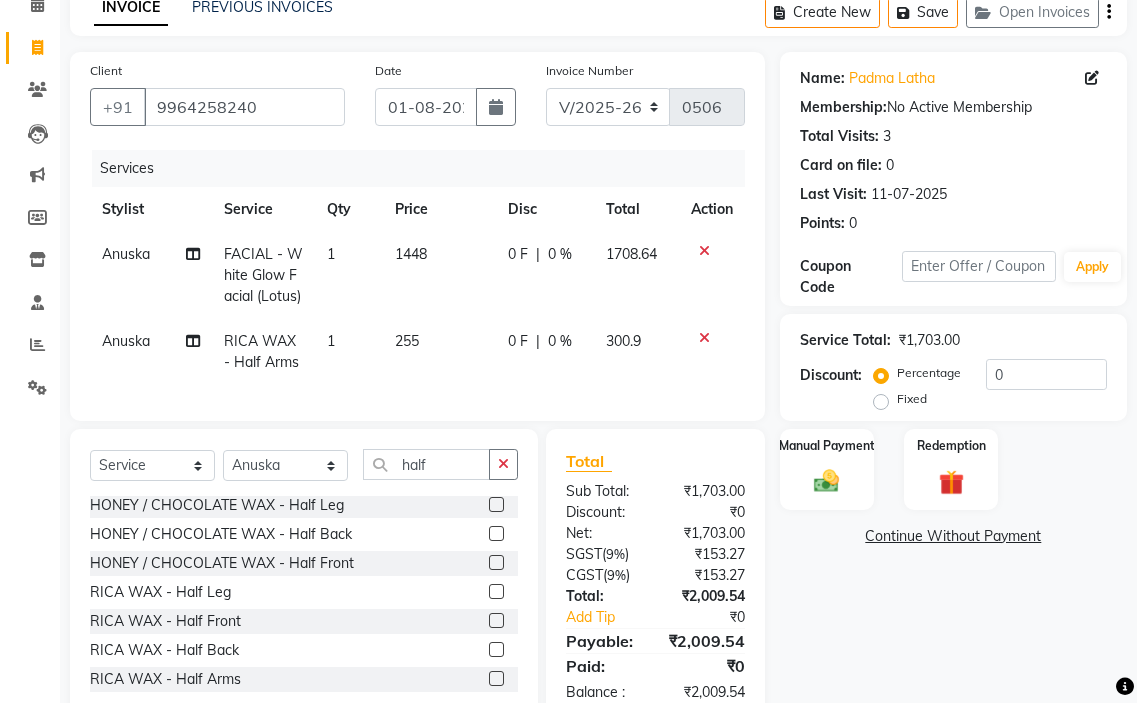 click on "[FIRST] FACIAL - White Glow Facial (Lotus) 1 1448 0 F | 0 % 1708.64" 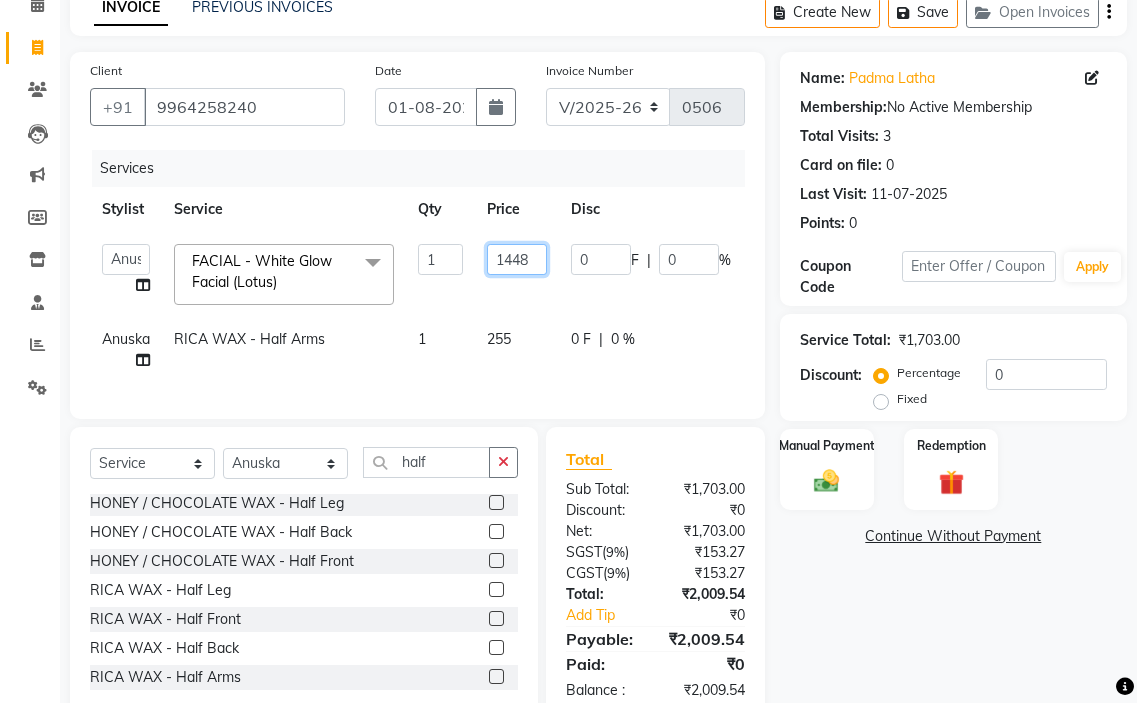 click on "1448" 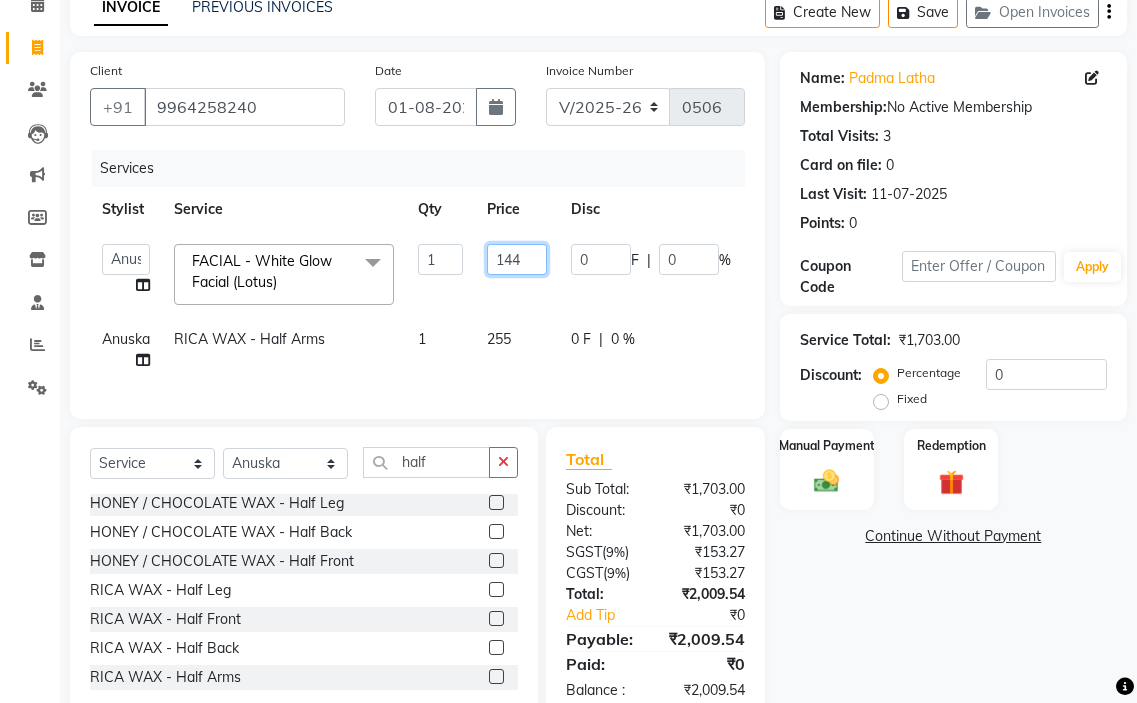 type on "1444" 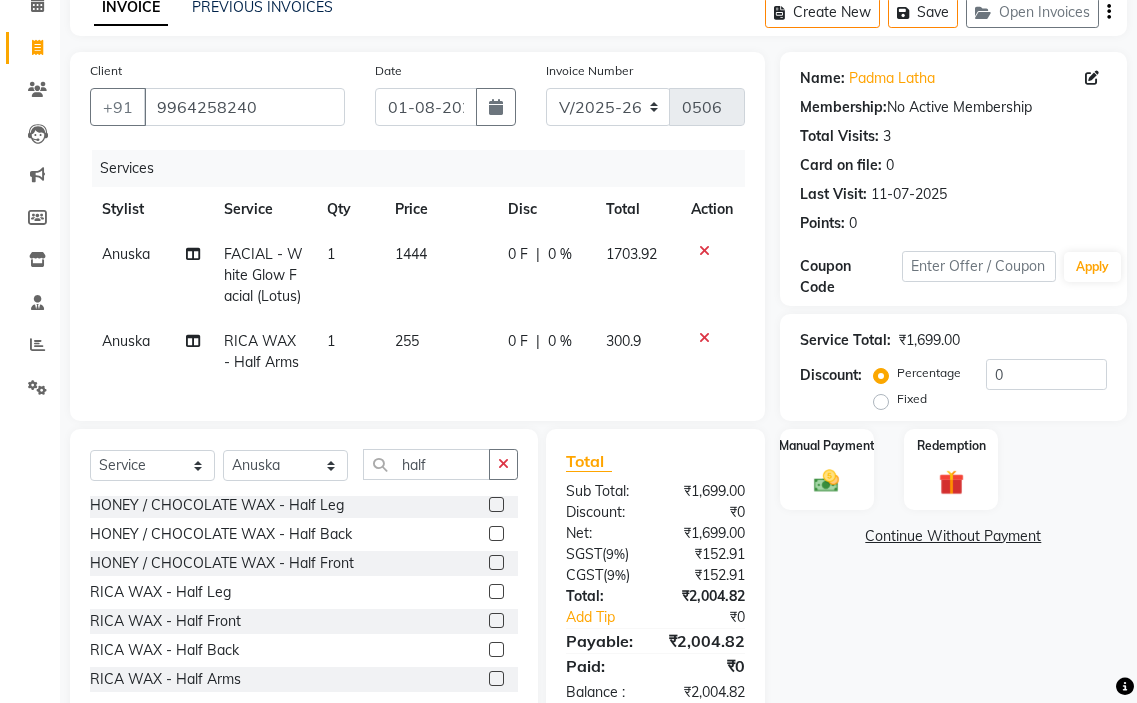 click on "[FIRST] FACIAL - White Glow Facial (Lotus) 1 1444 0 F | 0 % 1703.92 [FIRST] RICA WAX - Half Arms 1 255 0 F | 0 % 300.9" 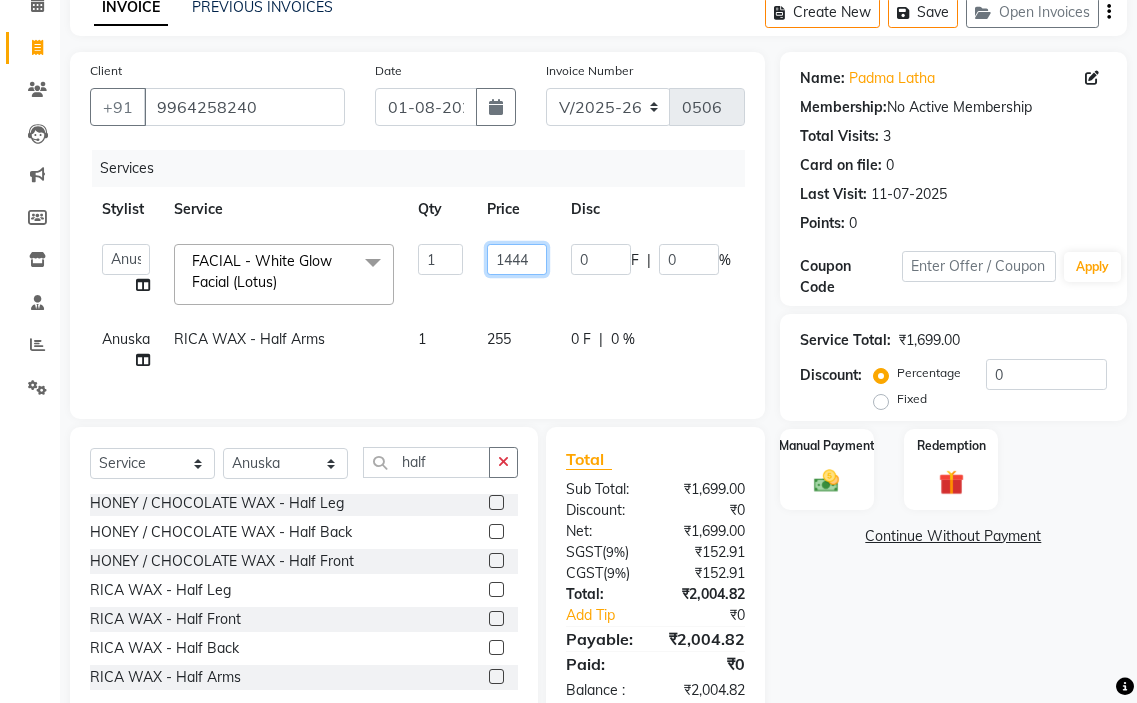 click on "1444" 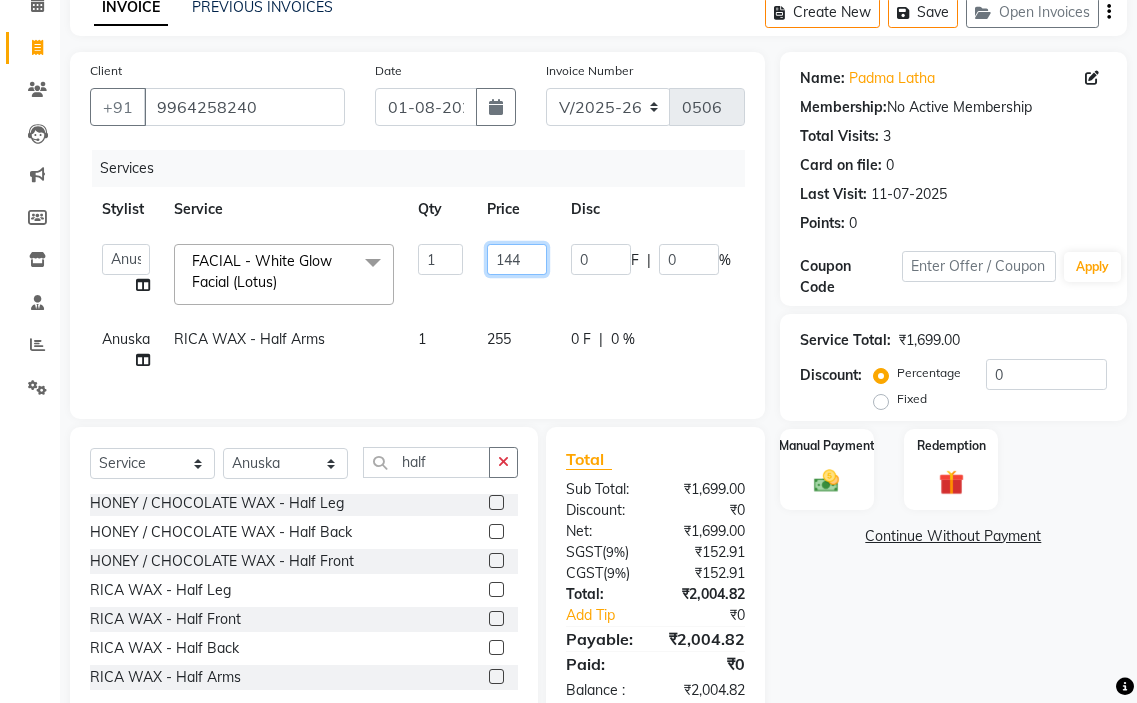 type on "1440" 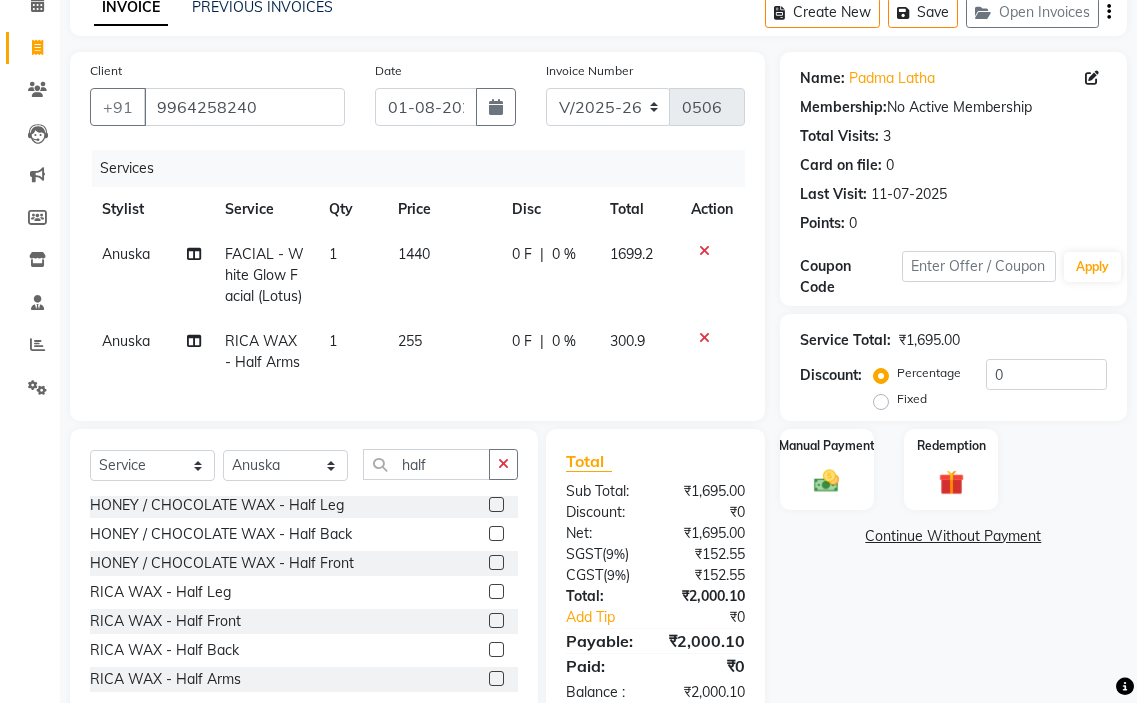 click on "[FIRST] FACIAL - White Glow Facial (Lotus) 1 1440 0 F | 0 % 1699.2" 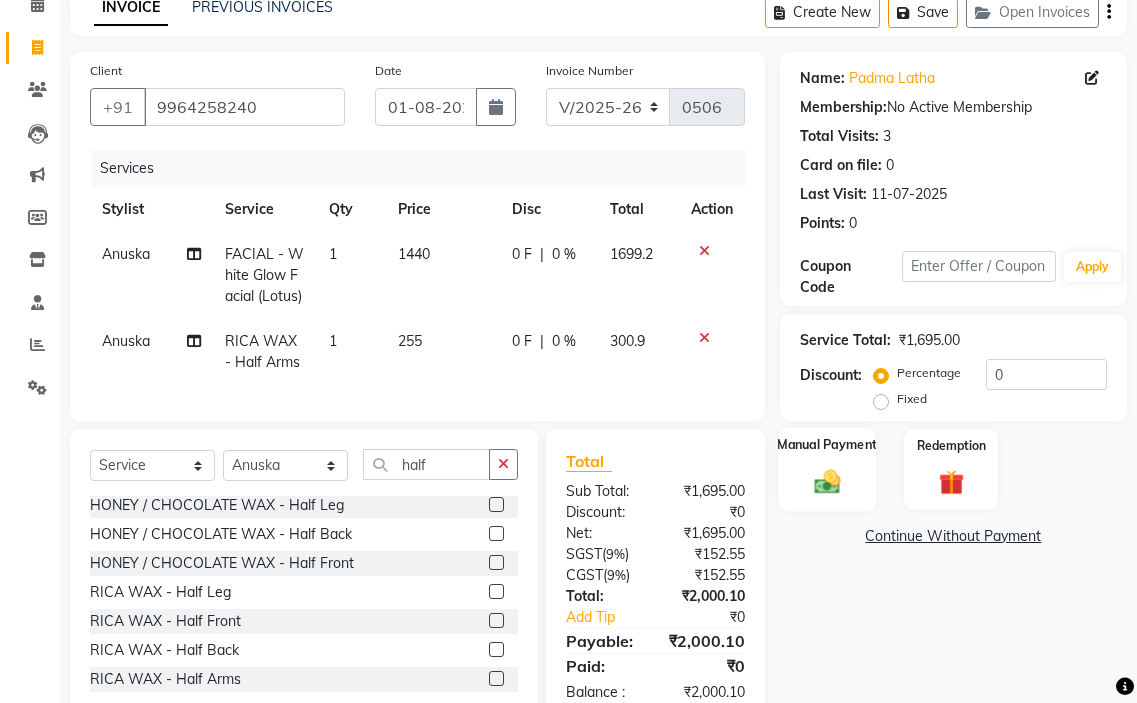 click on "Manual Payment" 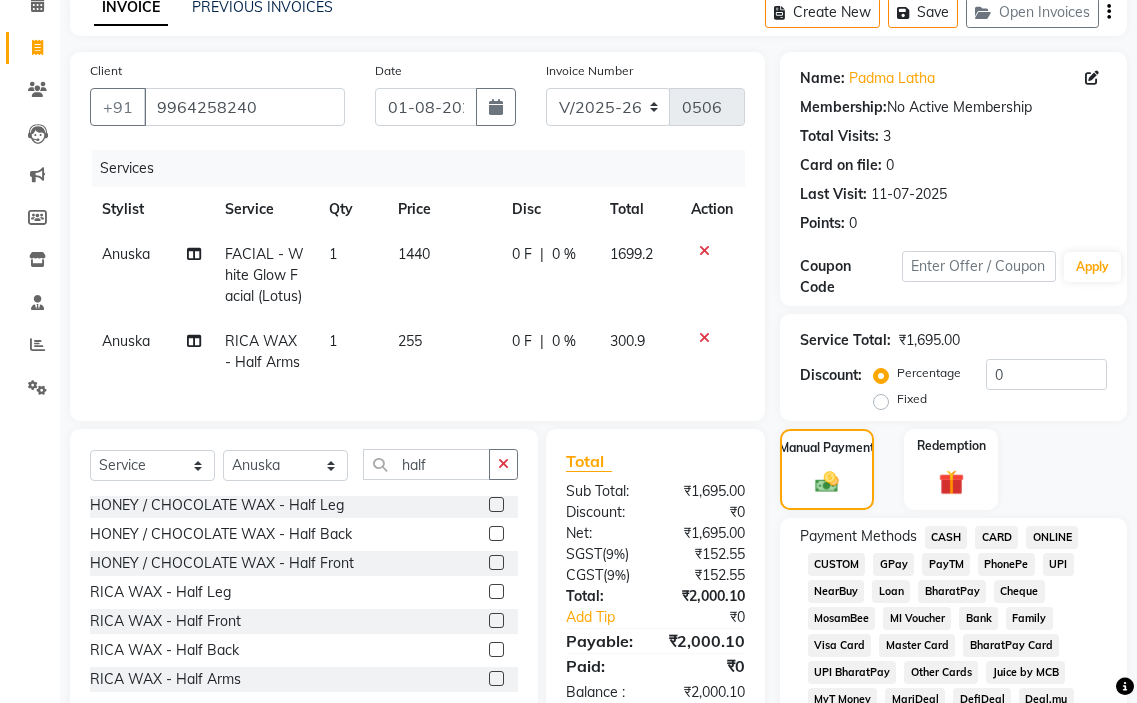 click on "GPay" 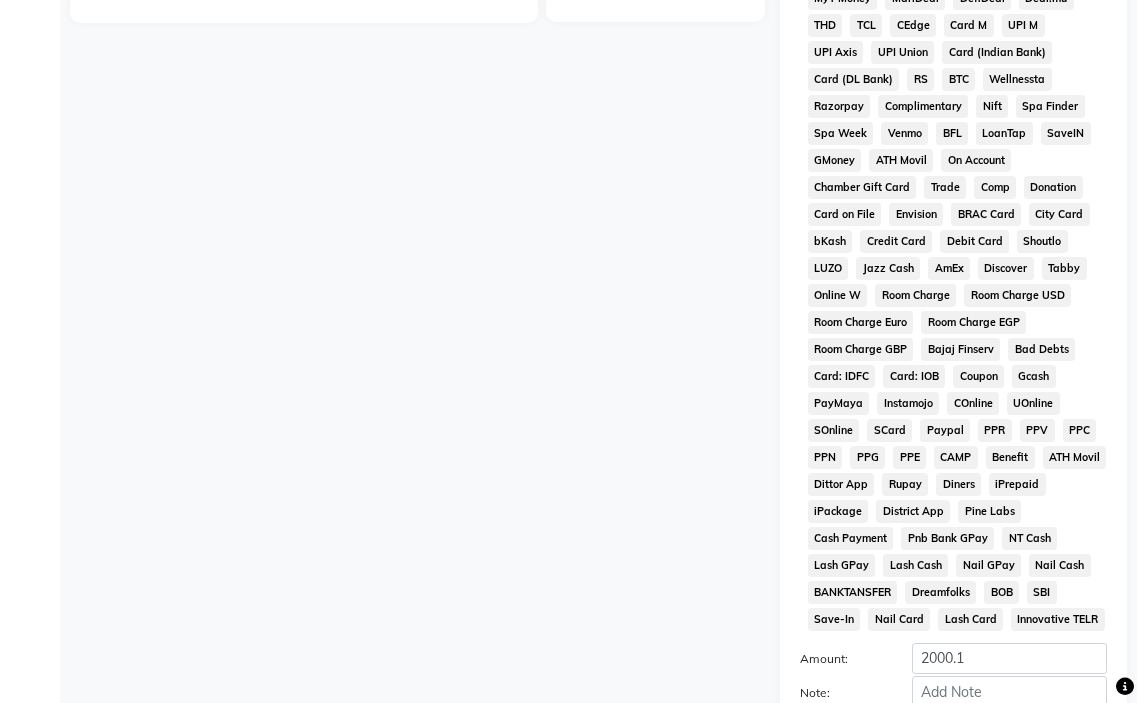 scroll, scrollTop: 1010, scrollLeft: 0, axis: vertical 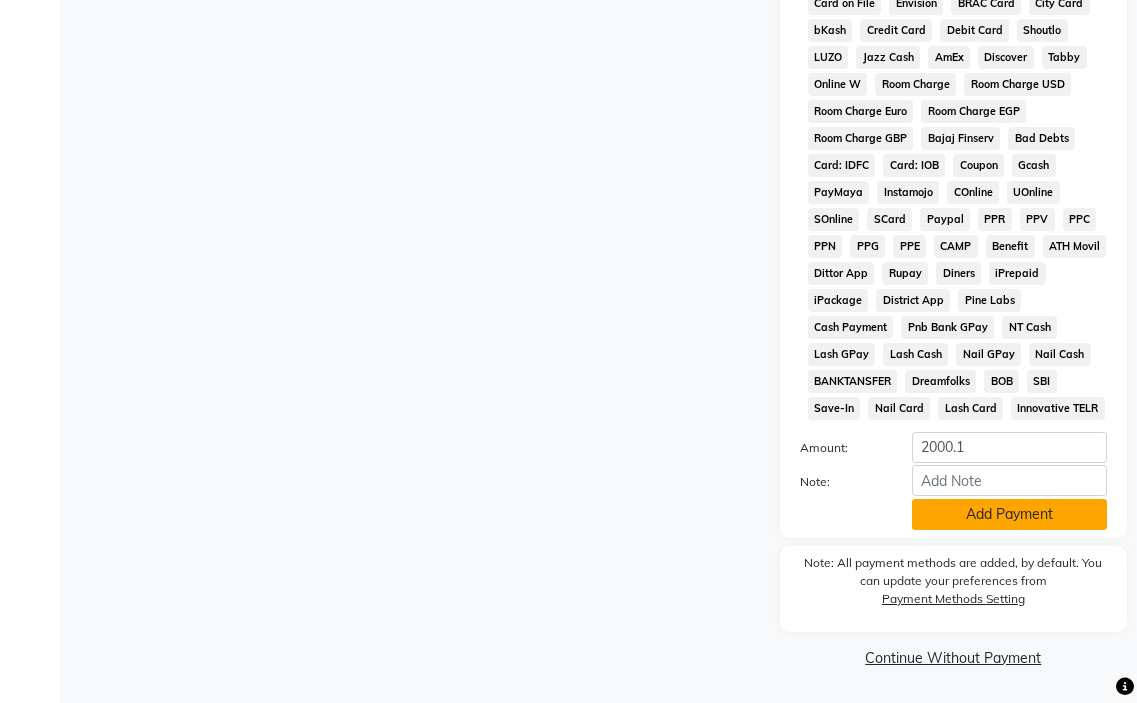 click on "Add Payment" 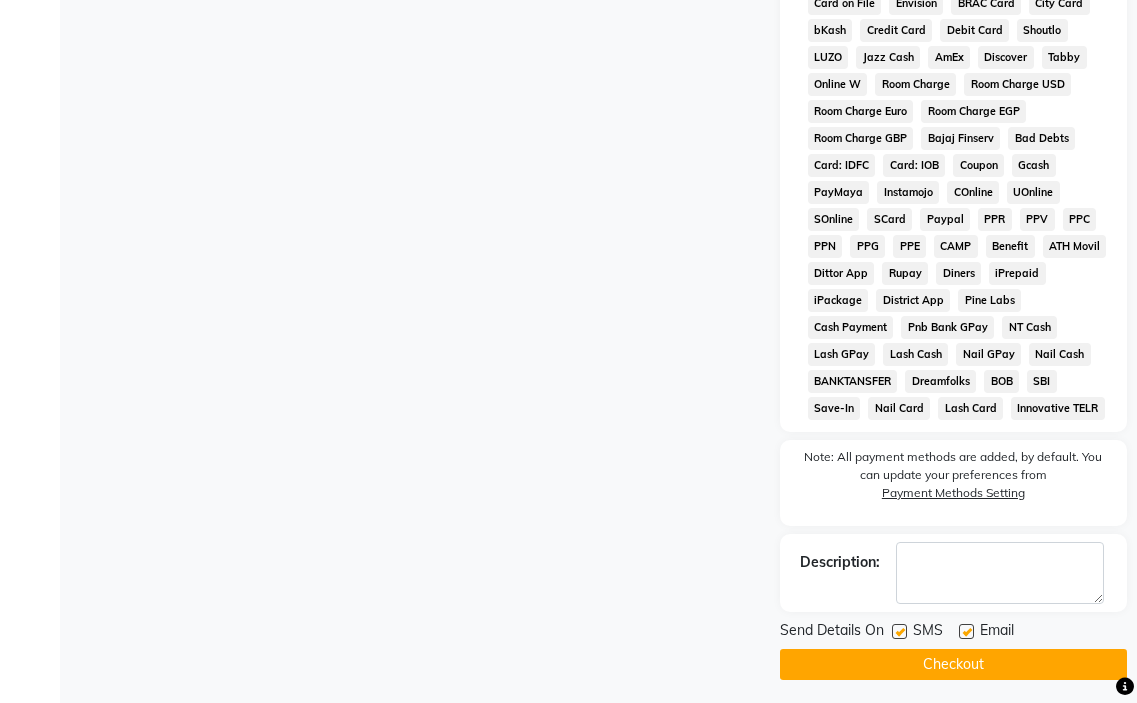 click 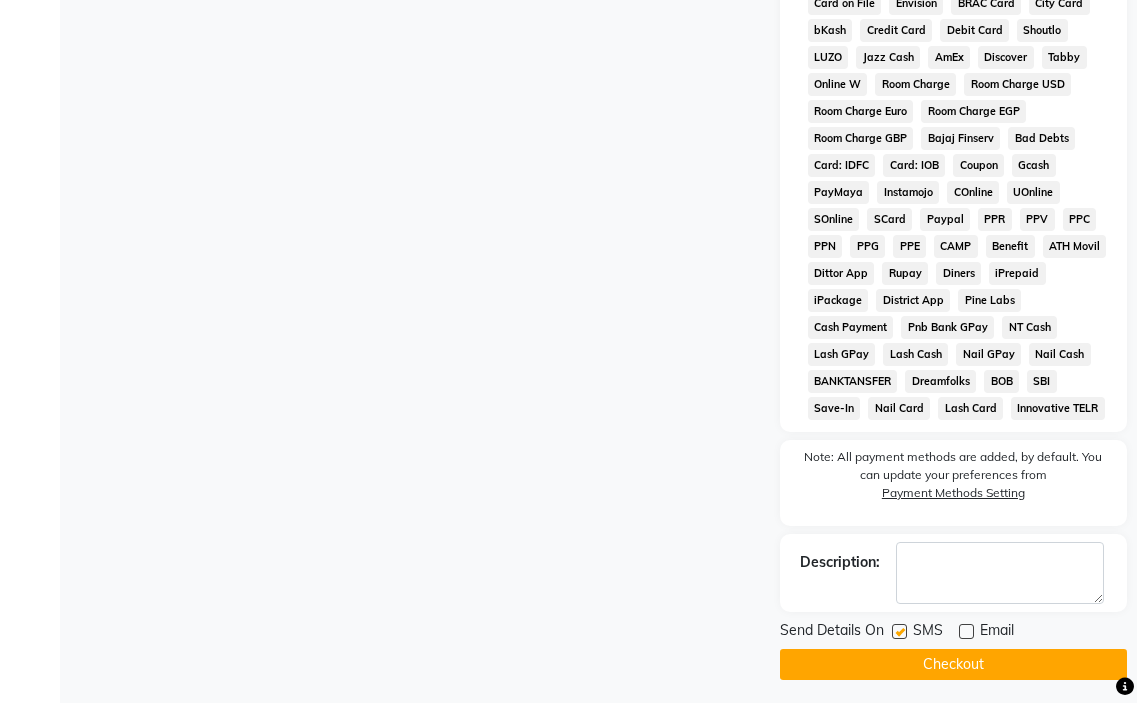 click on "Checkout" 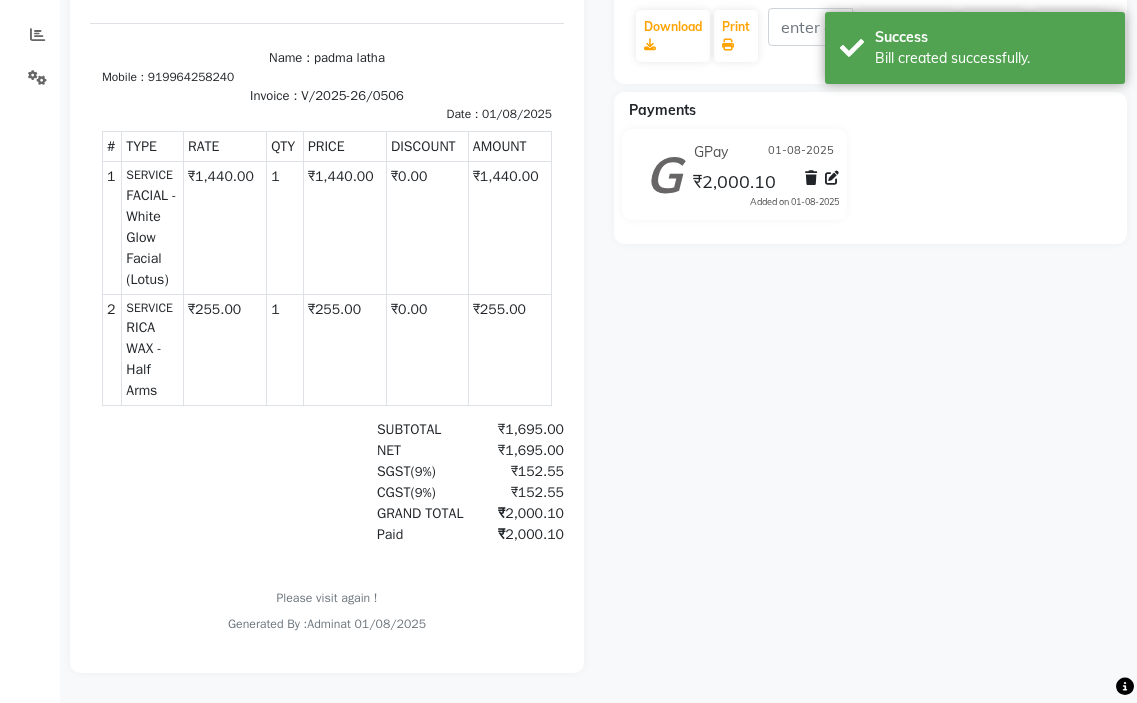 scroll, scrollTop: 423, scrollLeft: 0, axis: vertical 